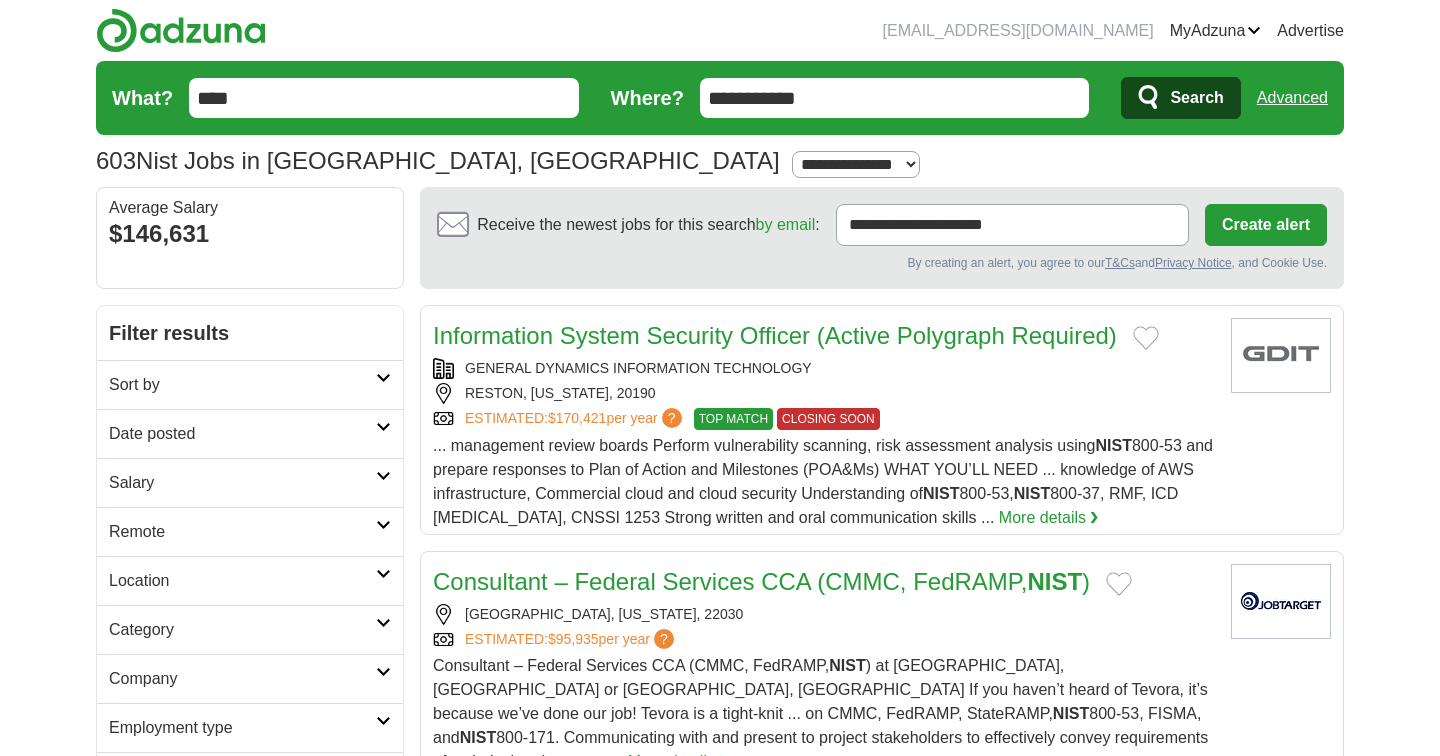 scroll, scrollTop: 0, scrollLeft: 0, axis: both 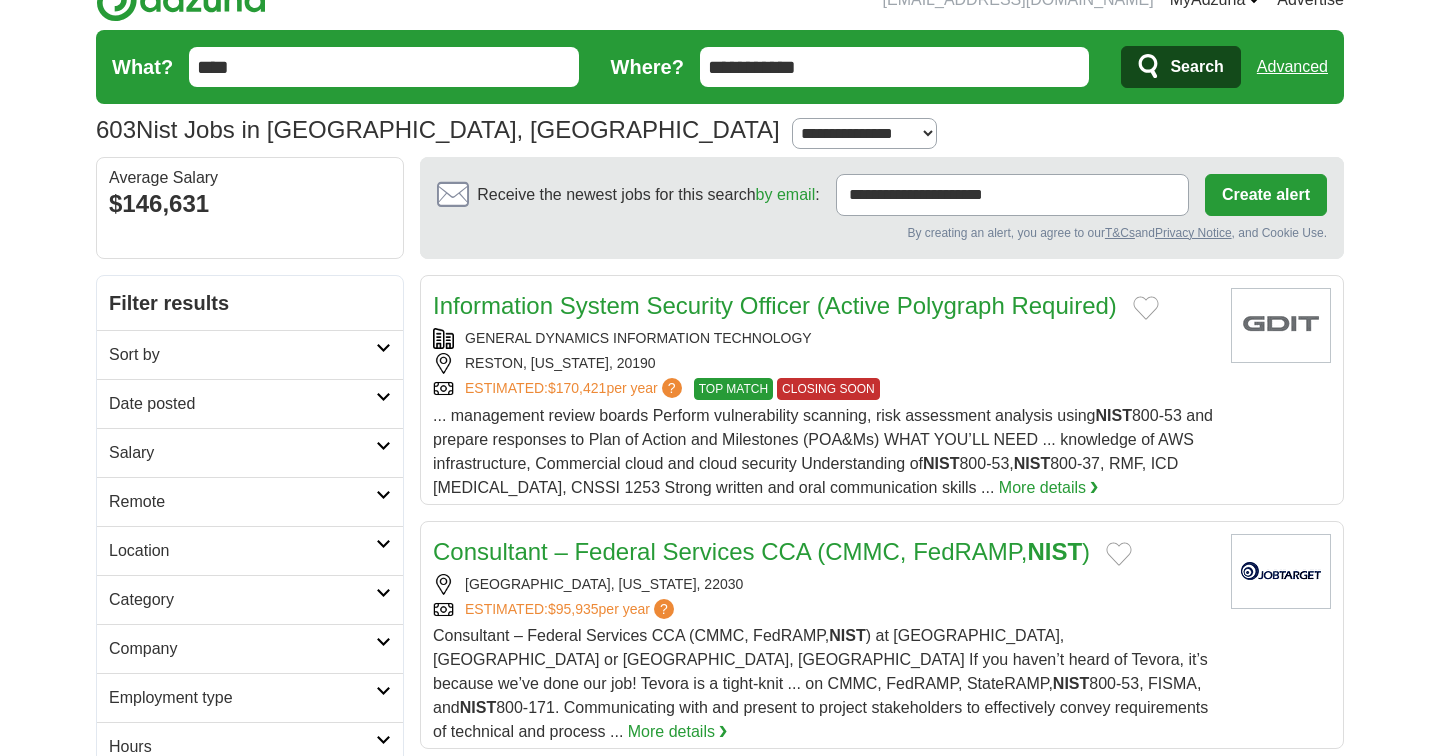 click on "Remote" at bounding box center (242, 502) 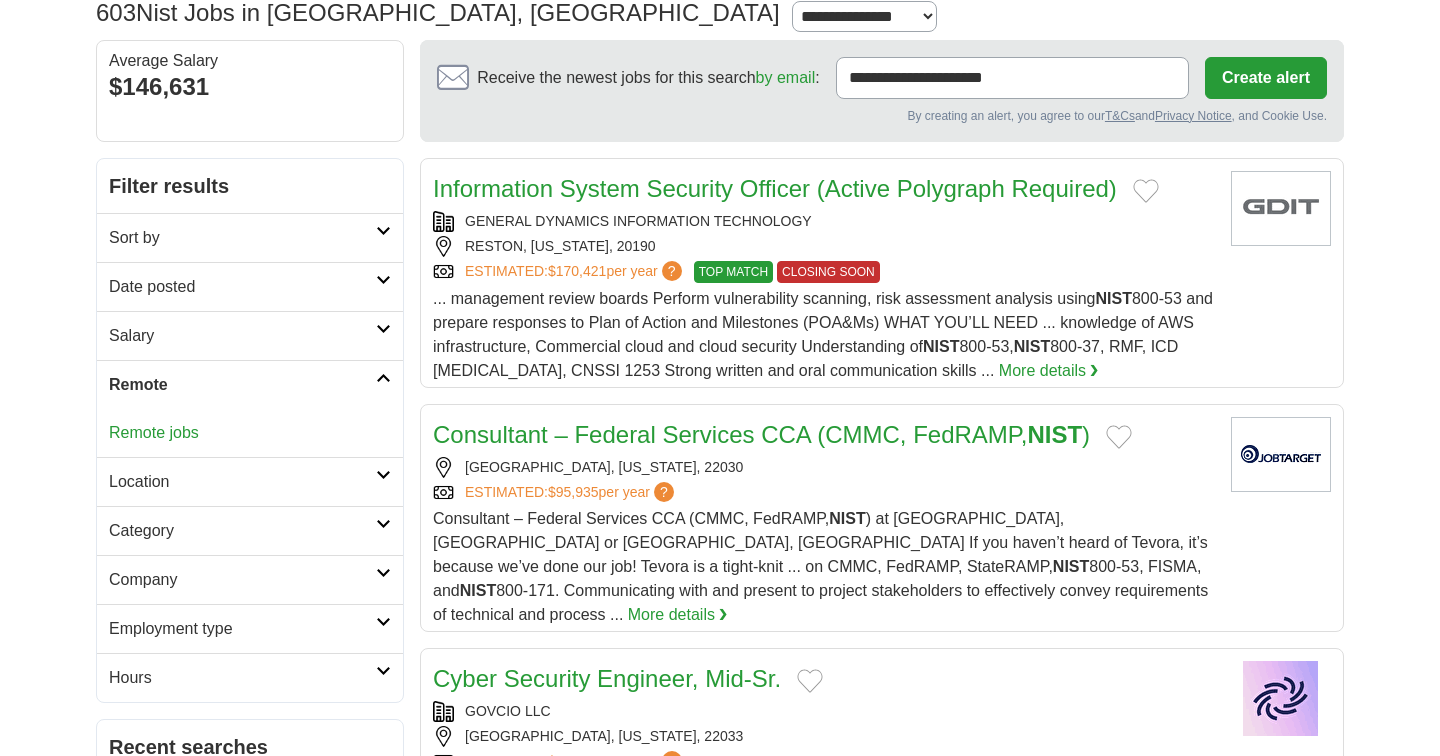 scroll, scrollTop: 151, scrollLeft: 0, axis: vertical 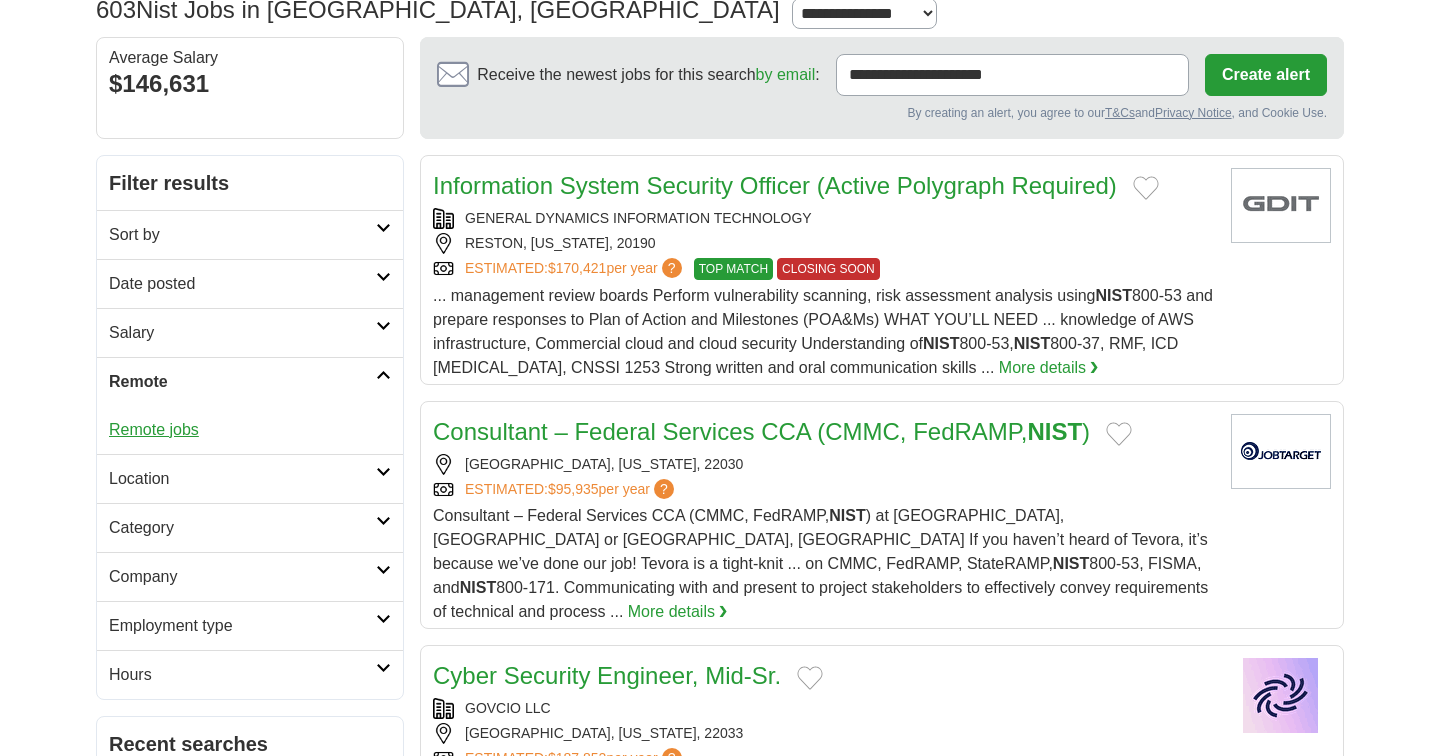 click on "Remote jobs" at bounding box center (154, 429) 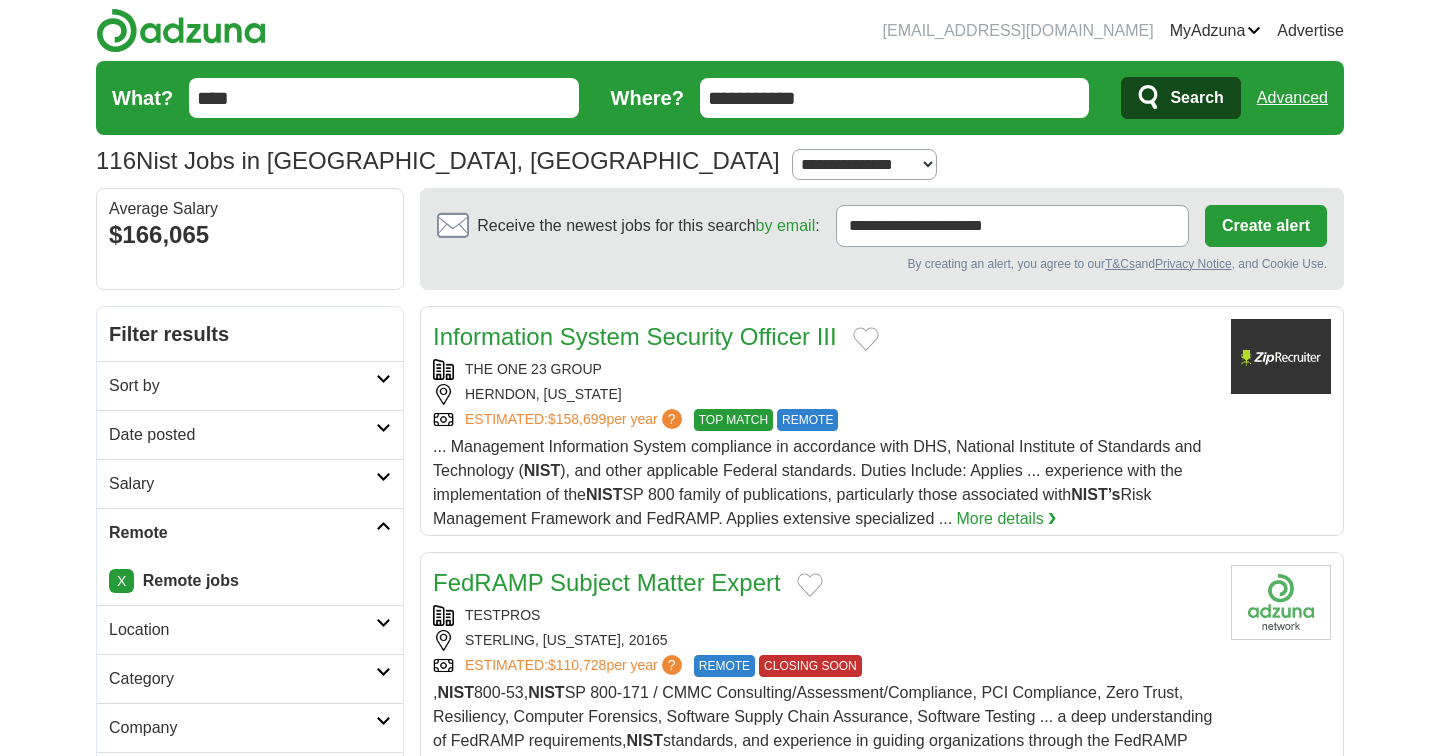 scroll, scrollTop: 0, scrollLeft: 0, axis: both 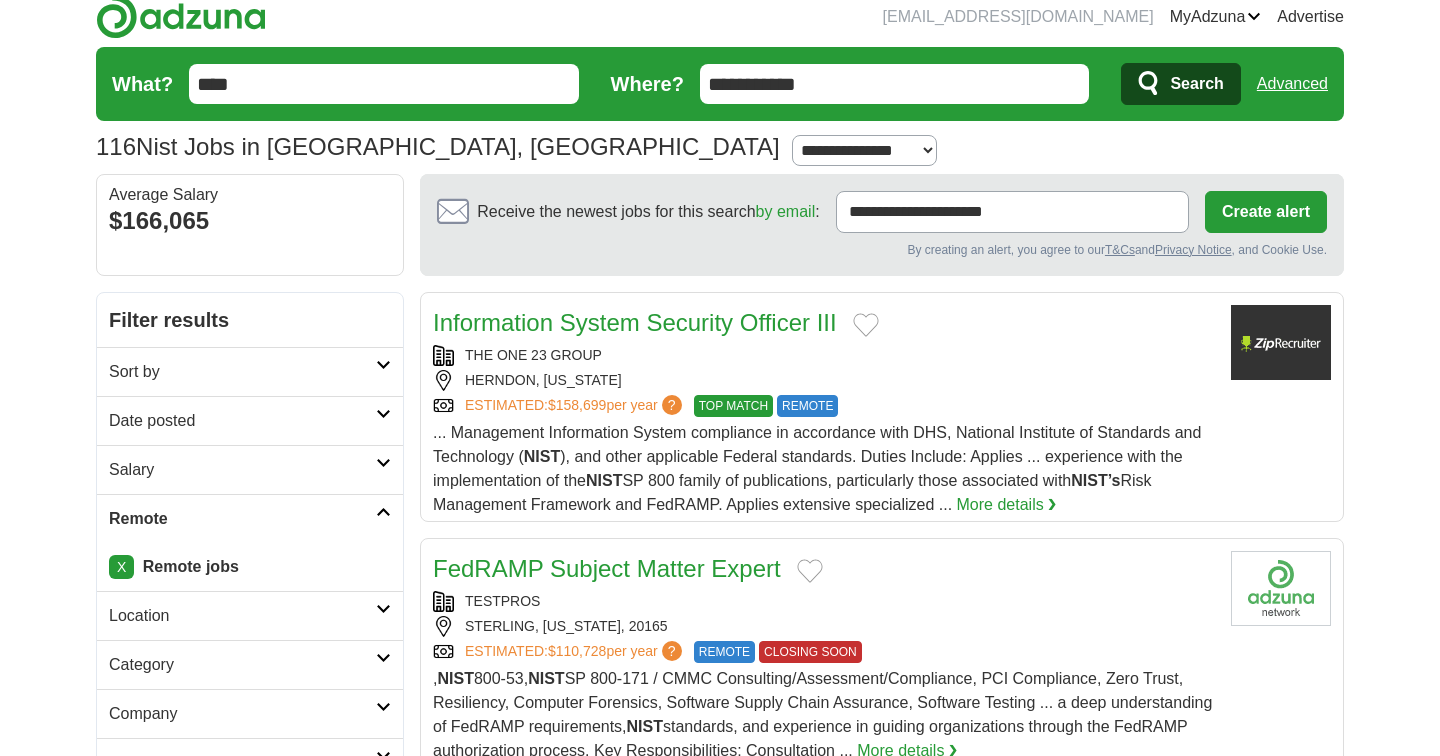 click on "Salary" at bounding box center (242, 470) 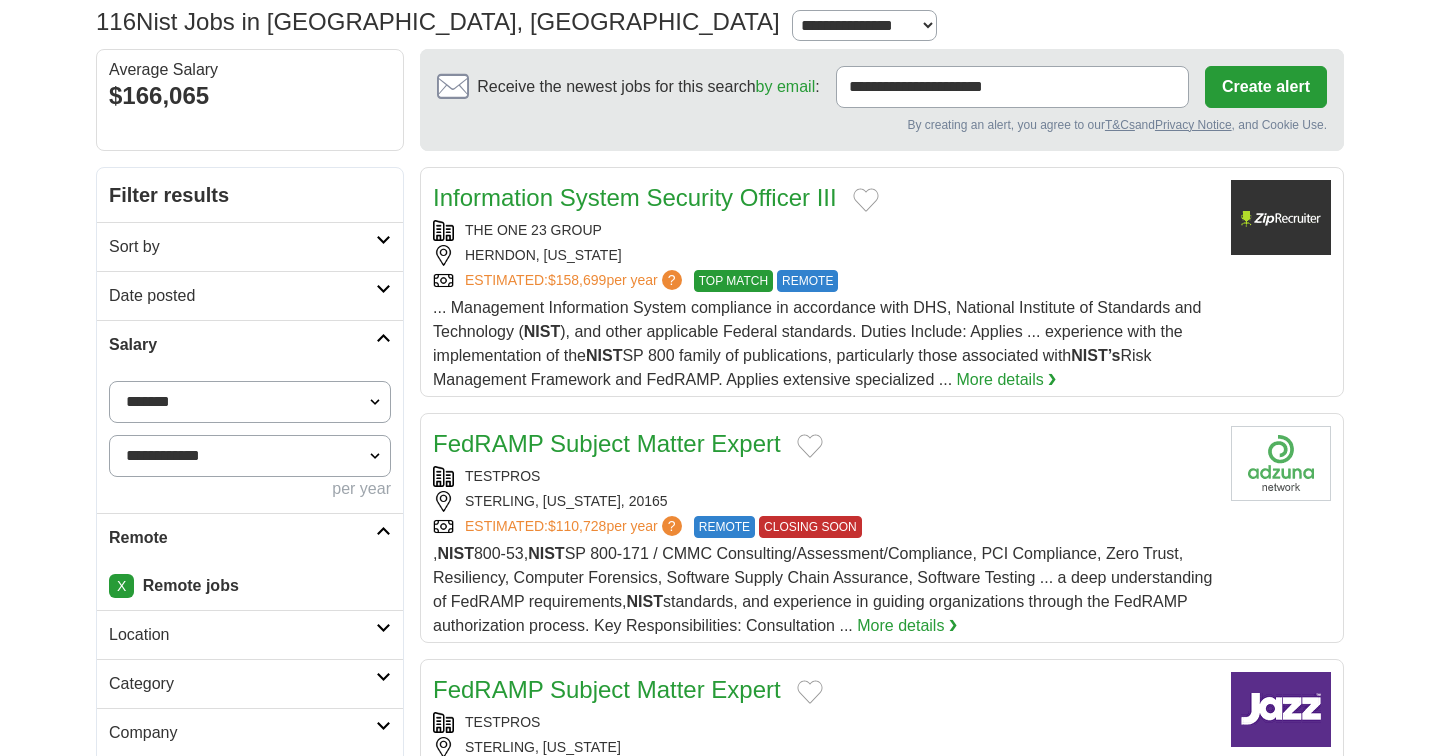 scroll, scrollTop: 144, scrollLeft: 0, axis: vertical 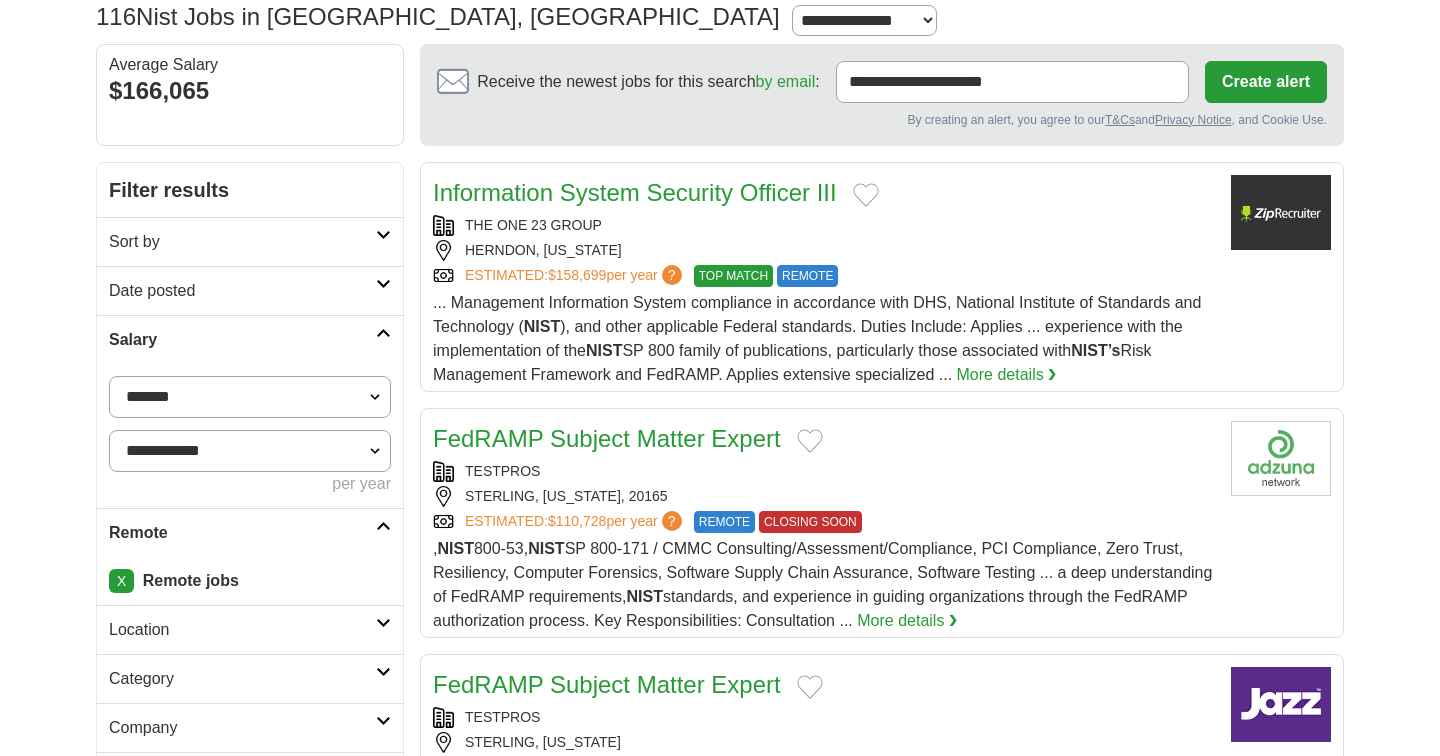 click on "**********" at bounding box center [250, 397] 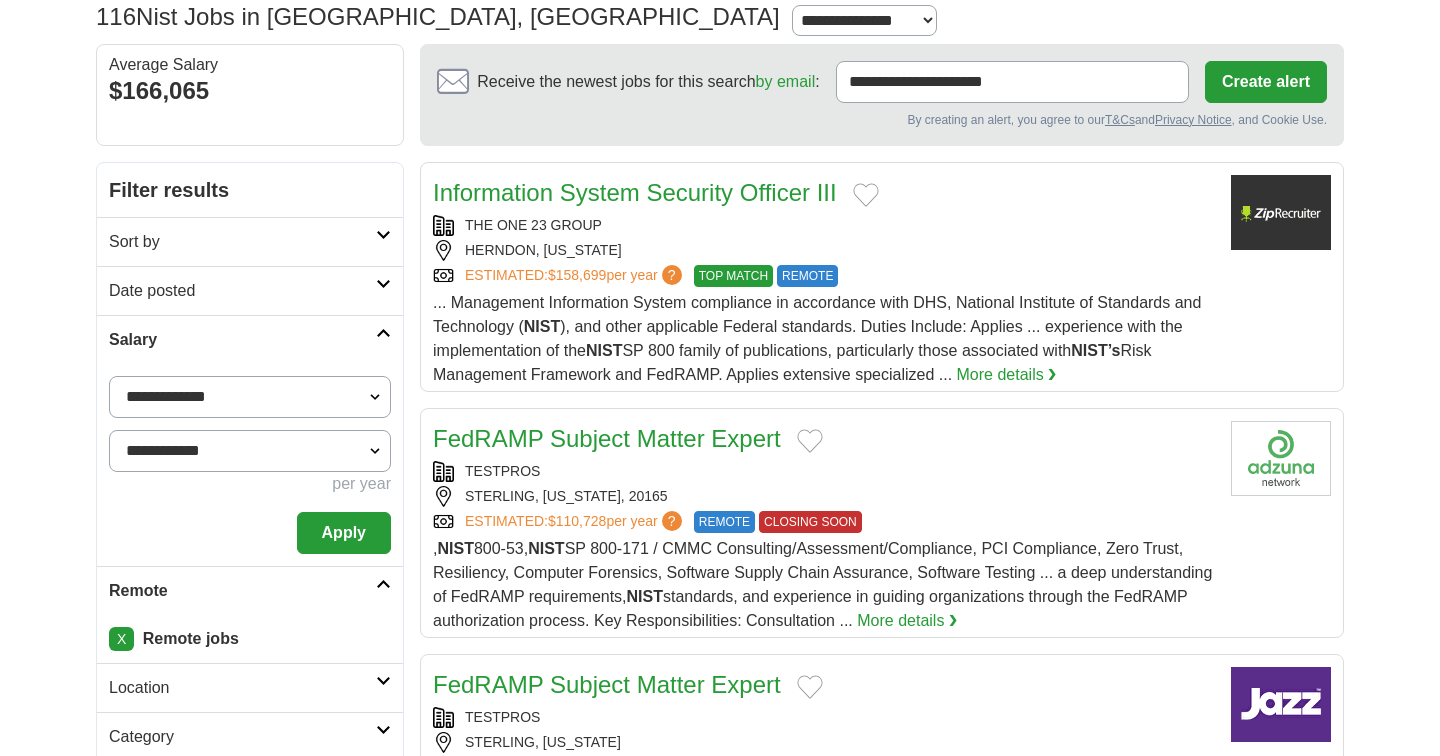 click on "**********" at bounding box center (250, 451) 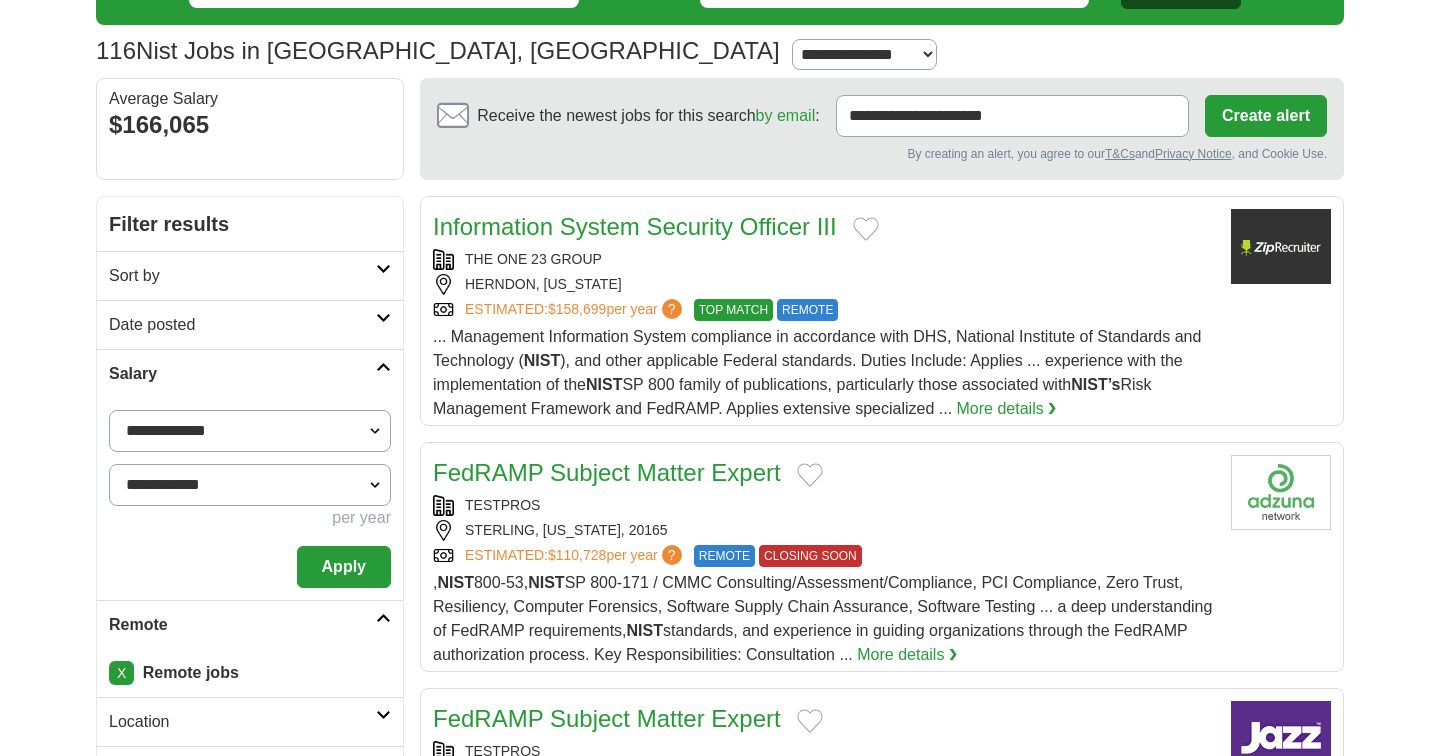 scroll, scrollTop: 101, scrollLeft: 0, axis: vertical 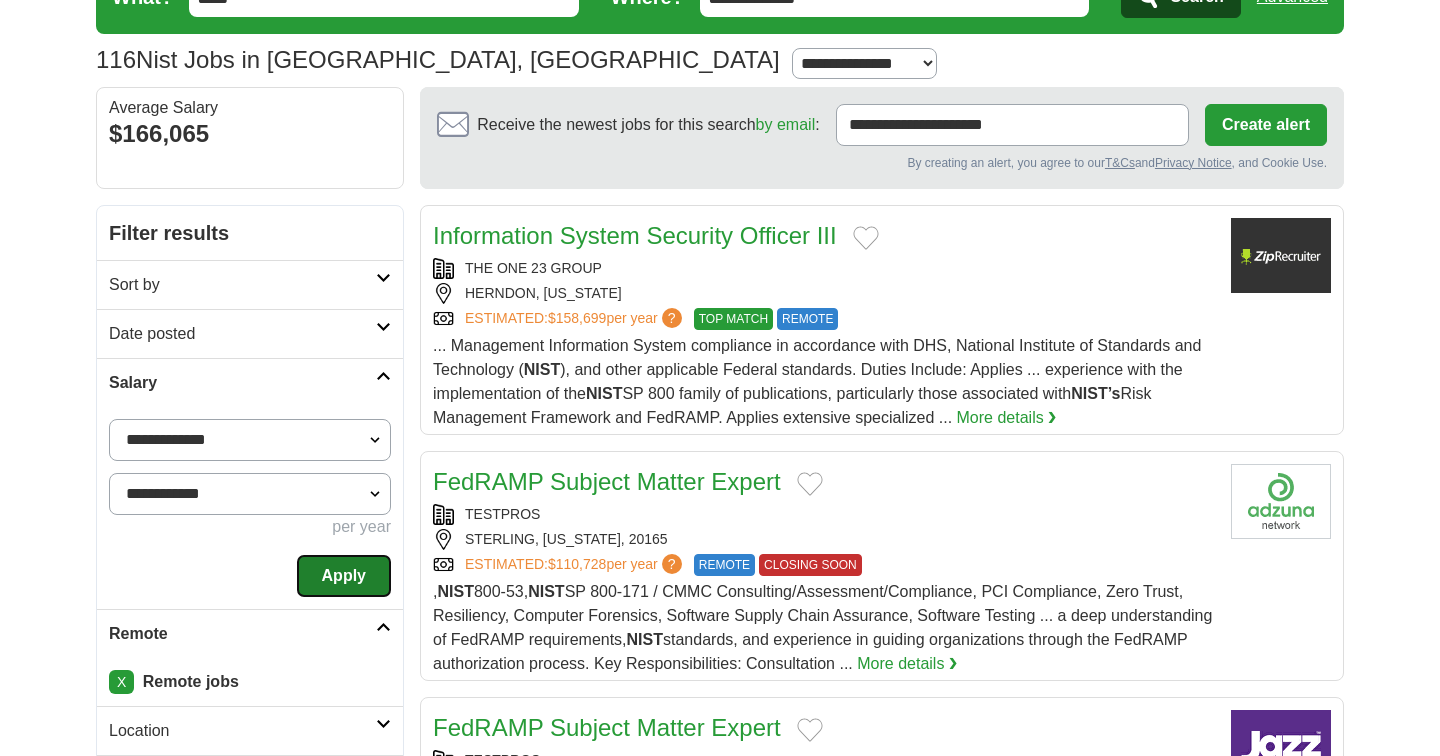 click on "Apply" at bounding box center (344, 576) 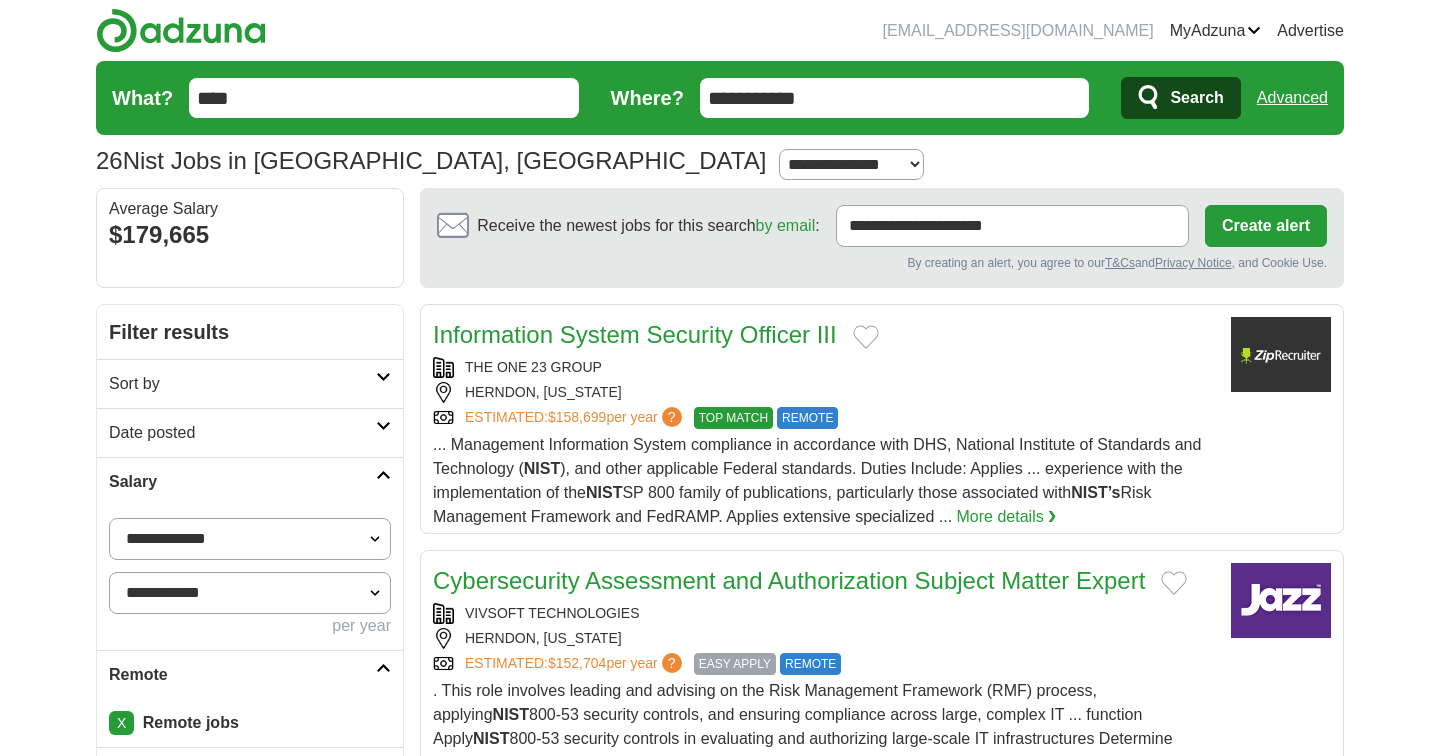 scroll, scrollTop: 0, scrollLeft: 0, axis: both 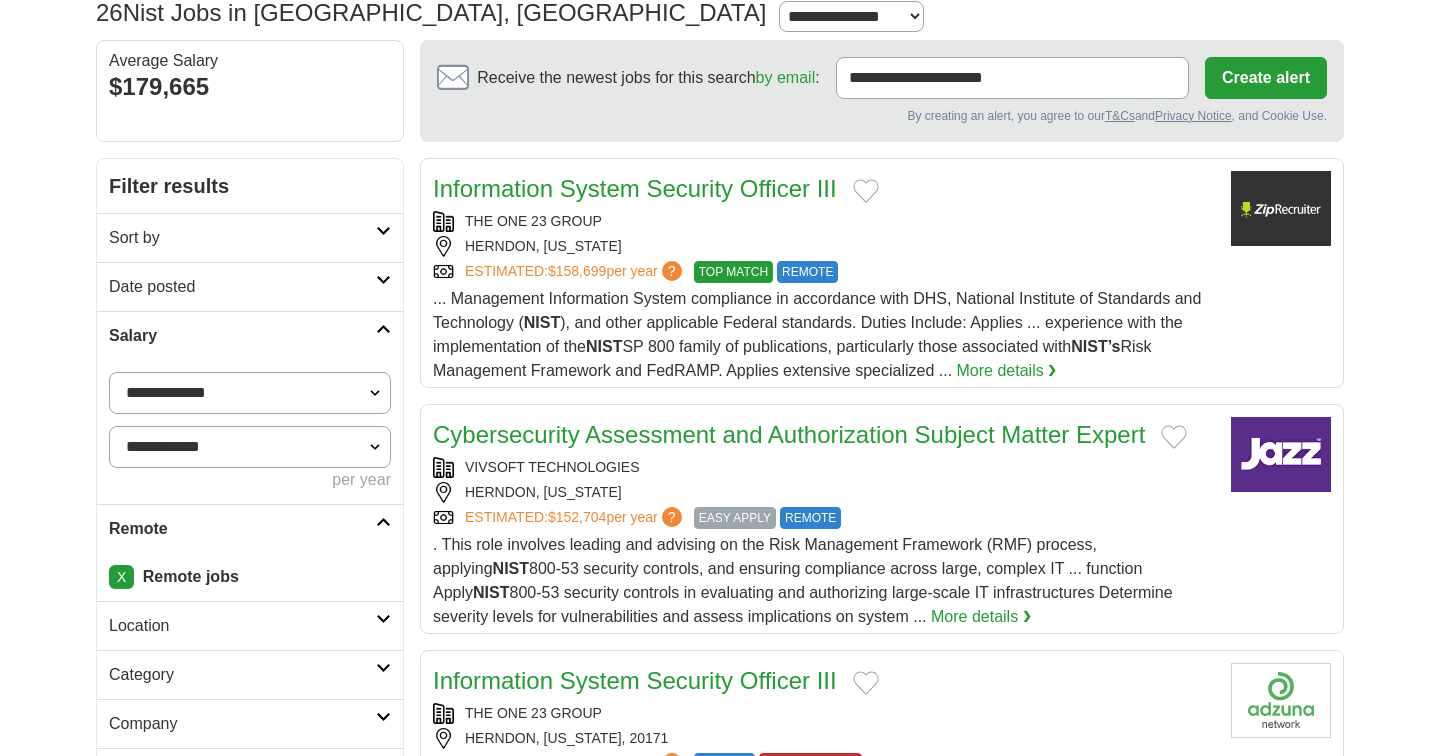 click on "Date posted" at bounding box center [242, 287] 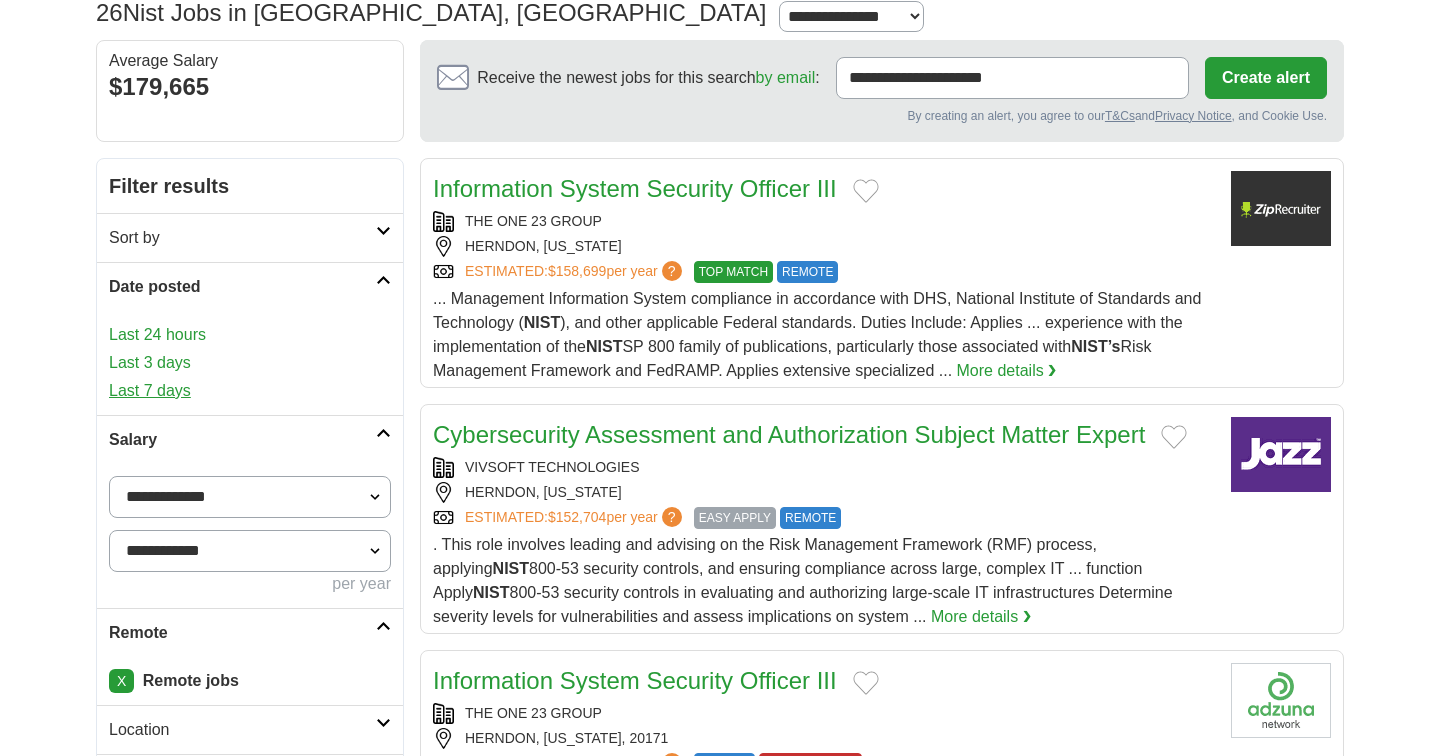 click on "Last 7 days" at bounding box center (250, 391) 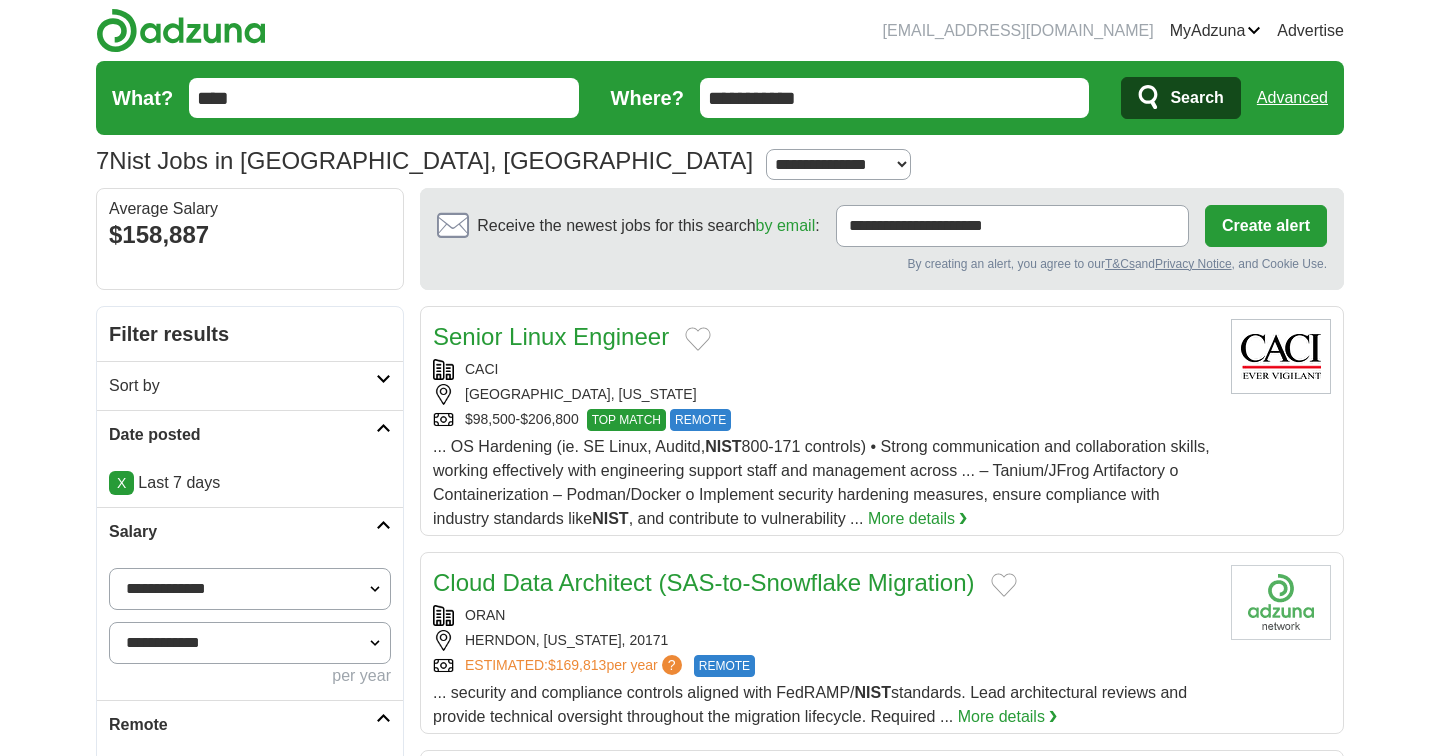 scroll, scrollTop: 0, scrollLeft: 0, axis: both 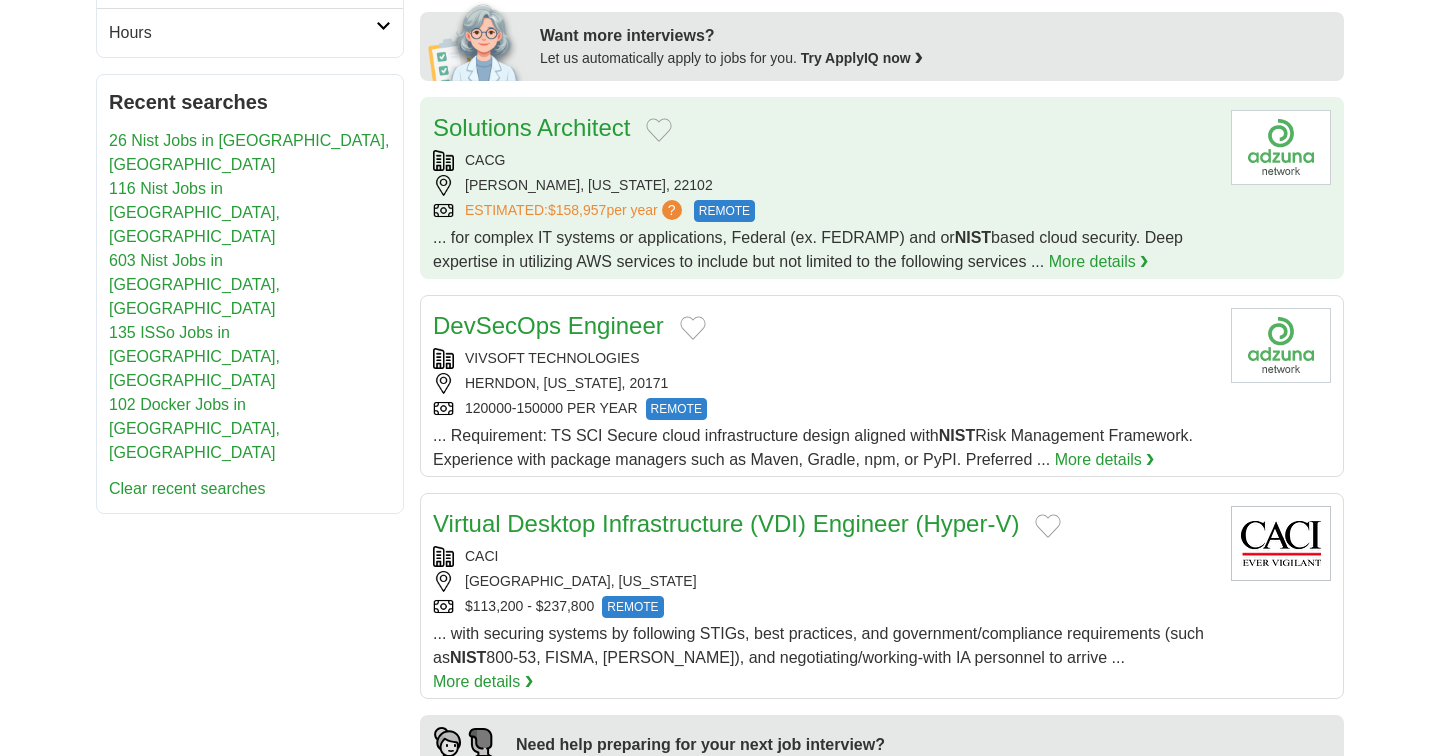 click on "ESTIMATED:
$158,957
per year
?
REMOTE" at bounding box center [824, 211] 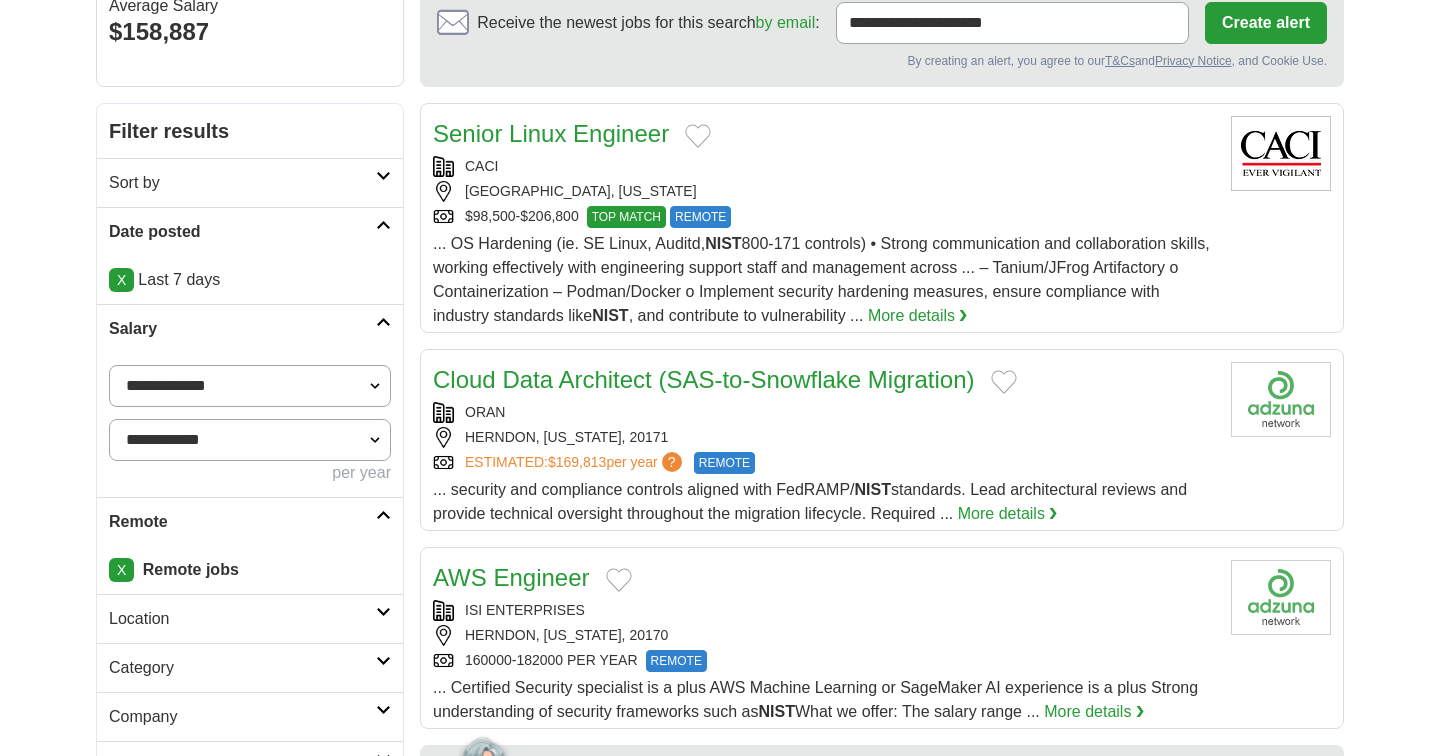 scroll, scrollTop: 209, scrollLeft: 0, axis: vertical 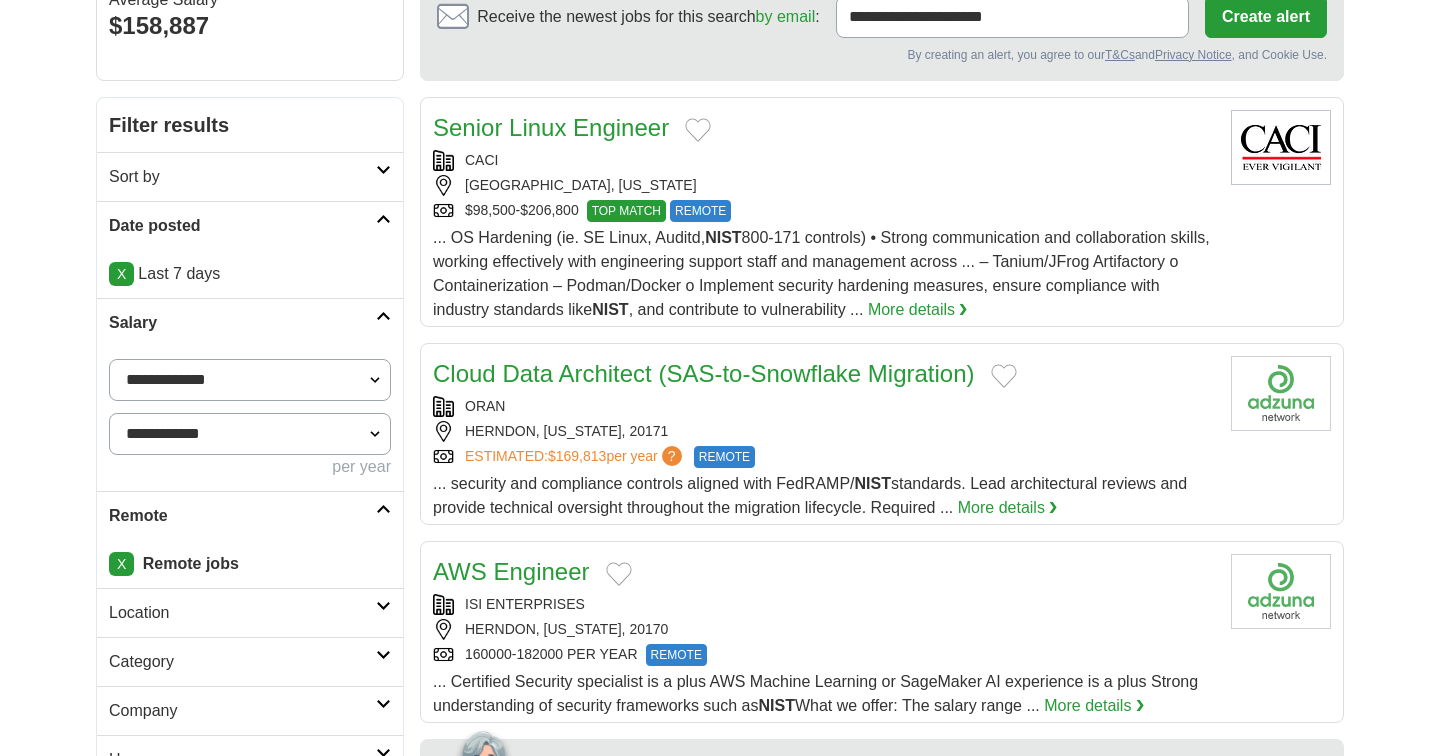 click on "**********" at bounding box center [250, 380] 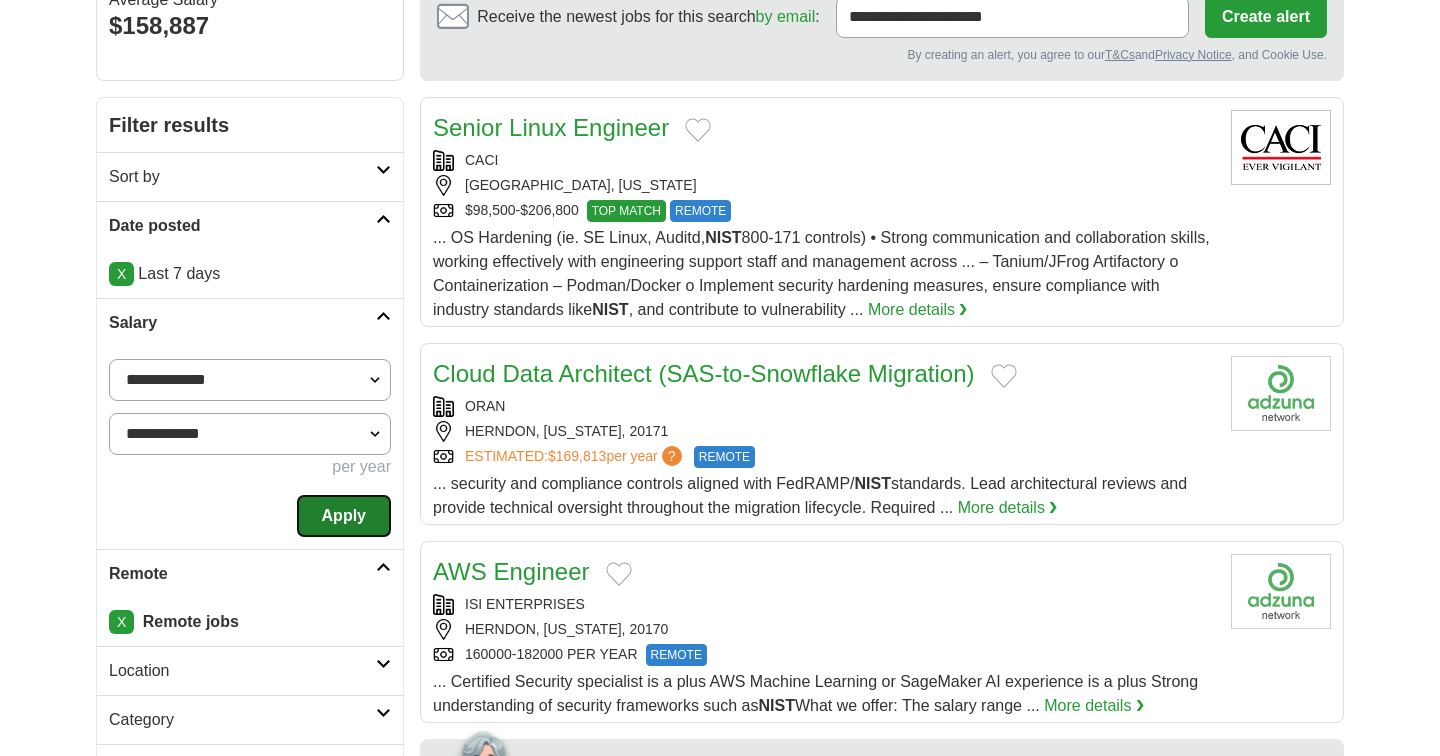 click on "Apply" at bounding box center [344, 516] 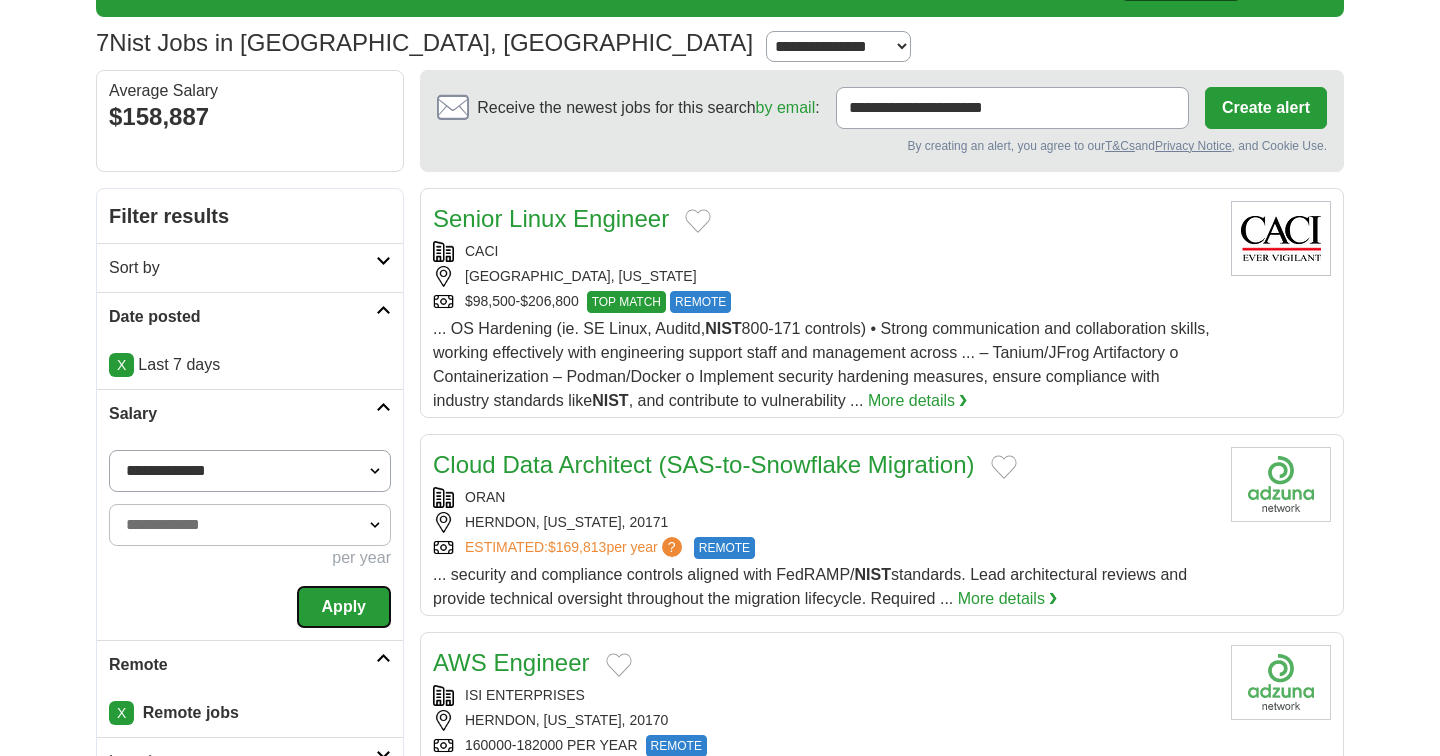 scroll, scrollTop: 120, scrollLeft: 0, axis: vertical 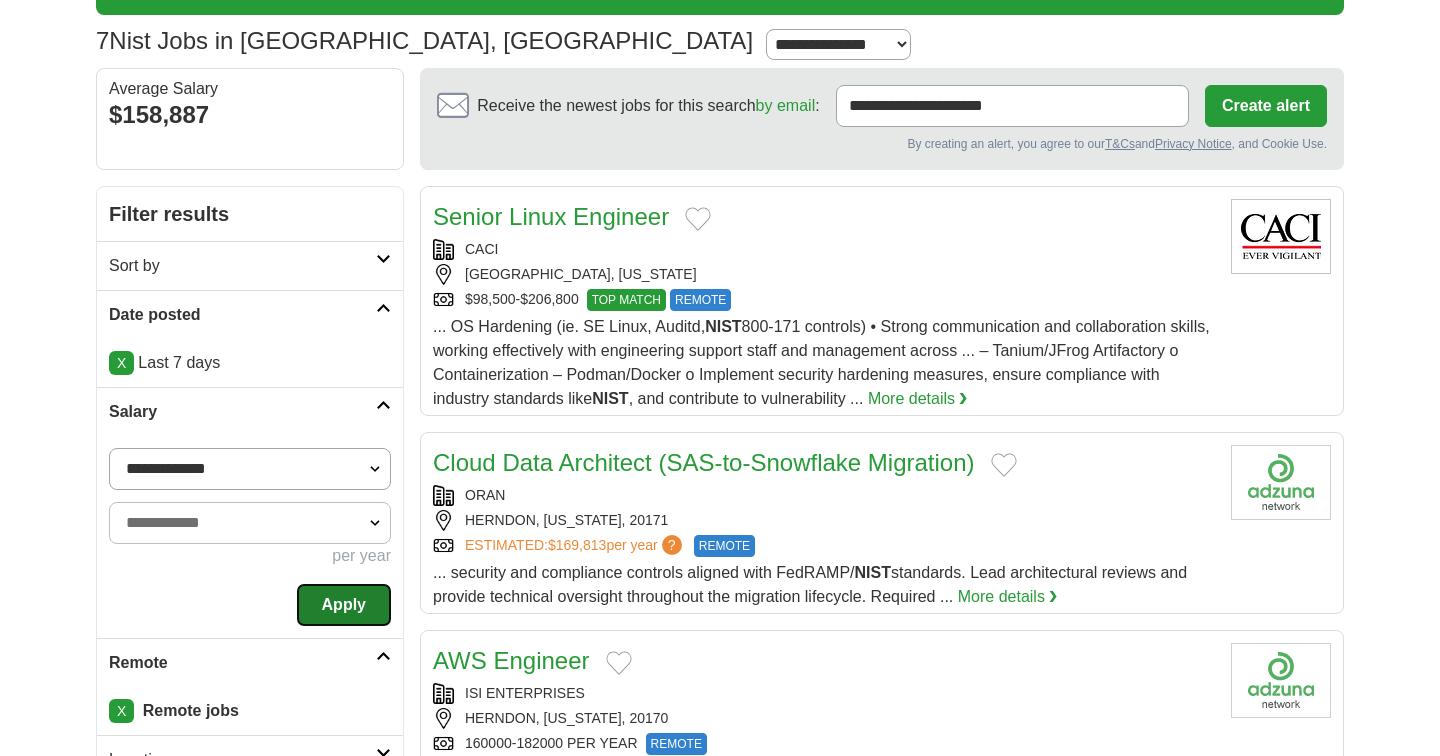 click on "Apply" at bounding box center (344, 605) 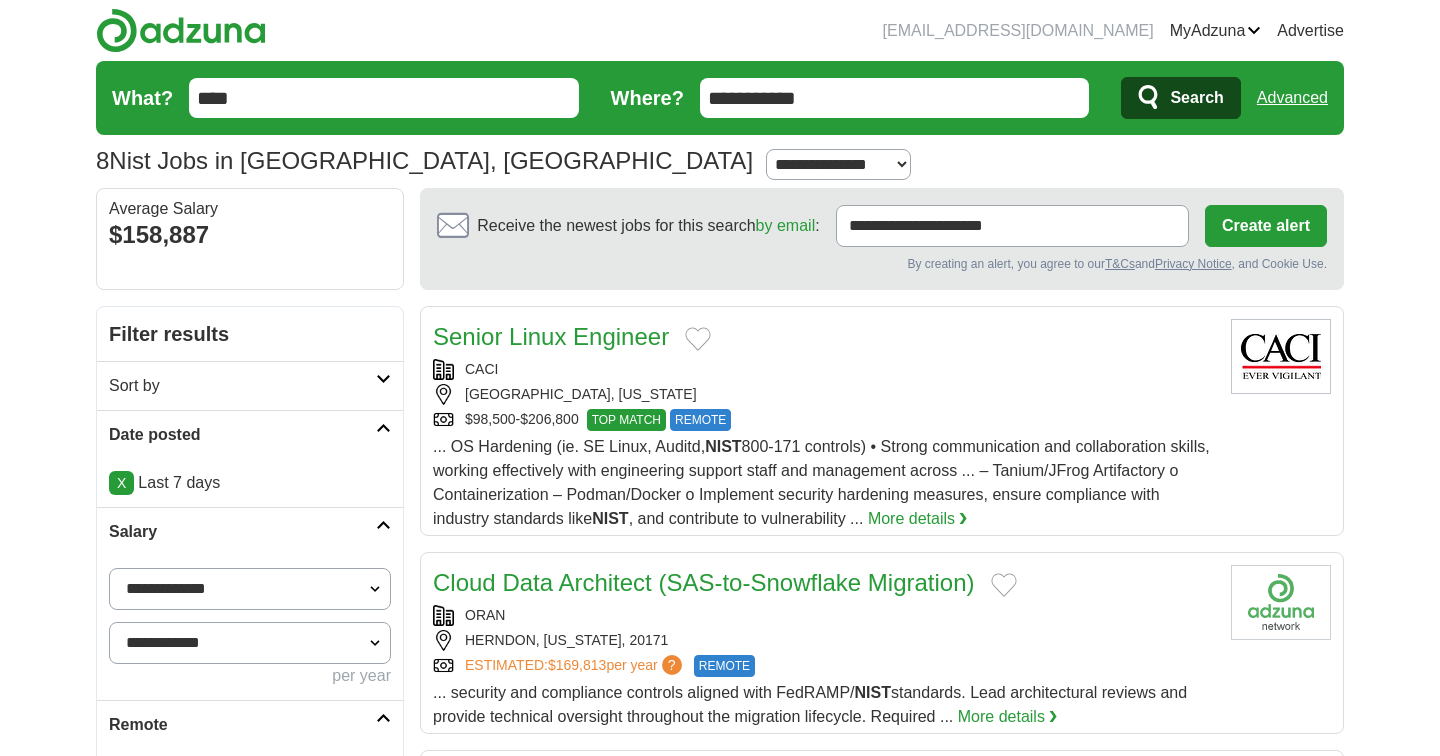 scroll, scrollTop: 0, scrollLeft: 0, axis: both 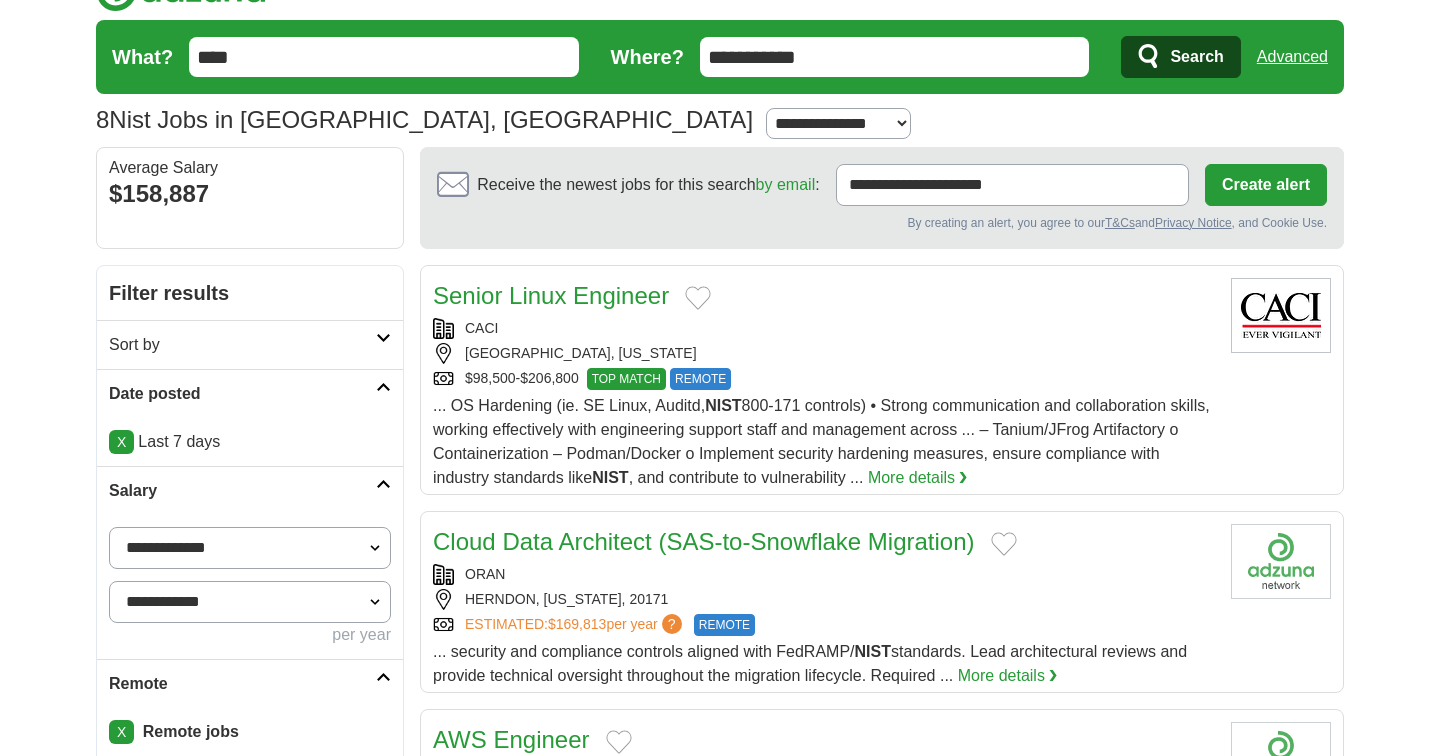 click on "****" at bounding box center (384, 57) 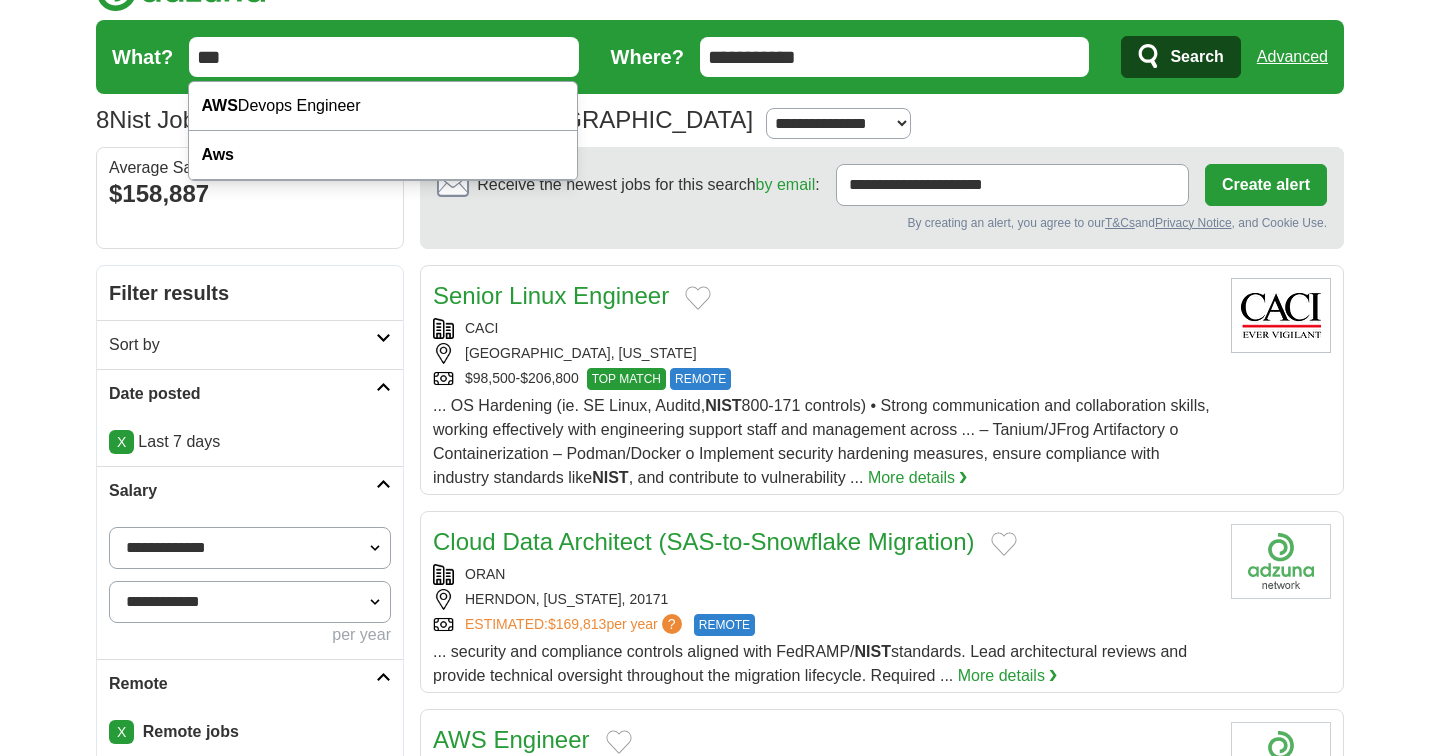 type on "***" 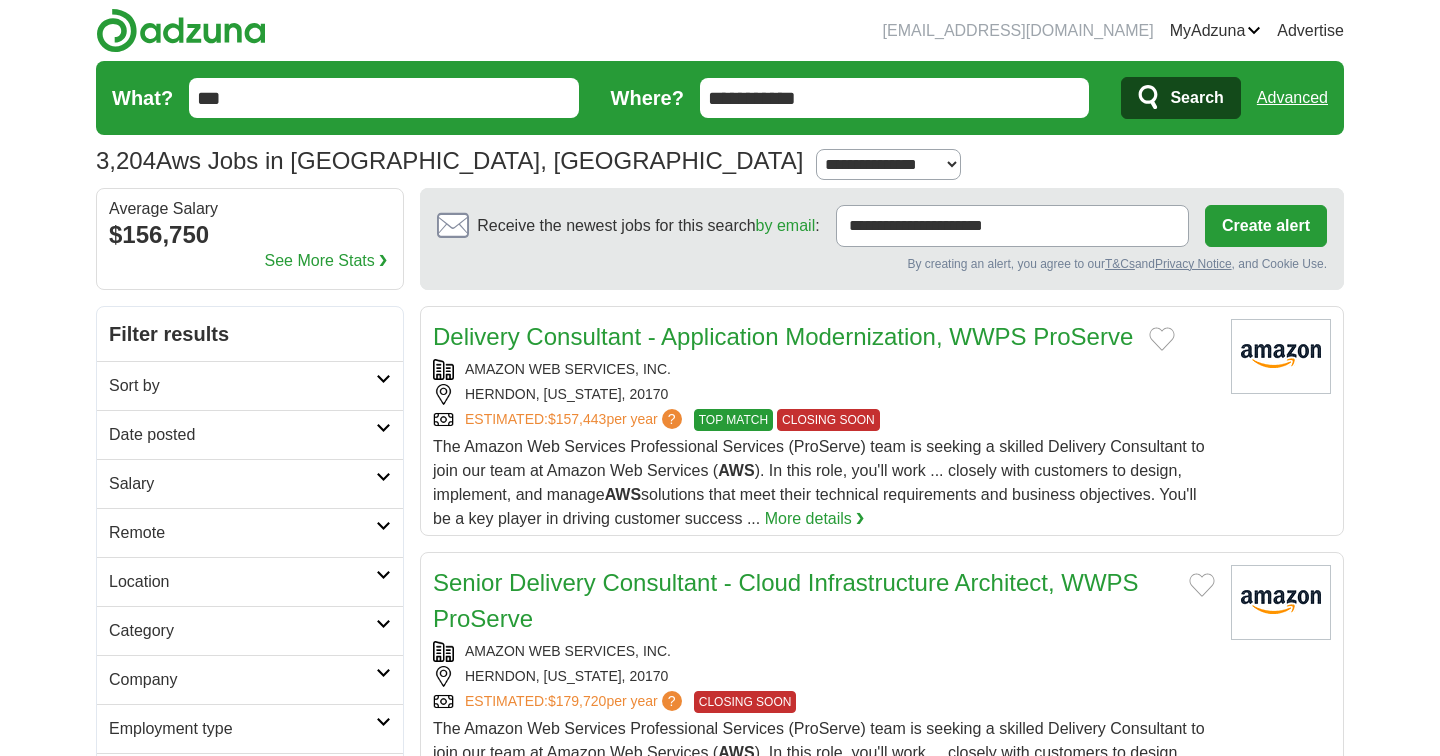 scroll, scrollTop: 0, scrollLeft: 0, axis: both 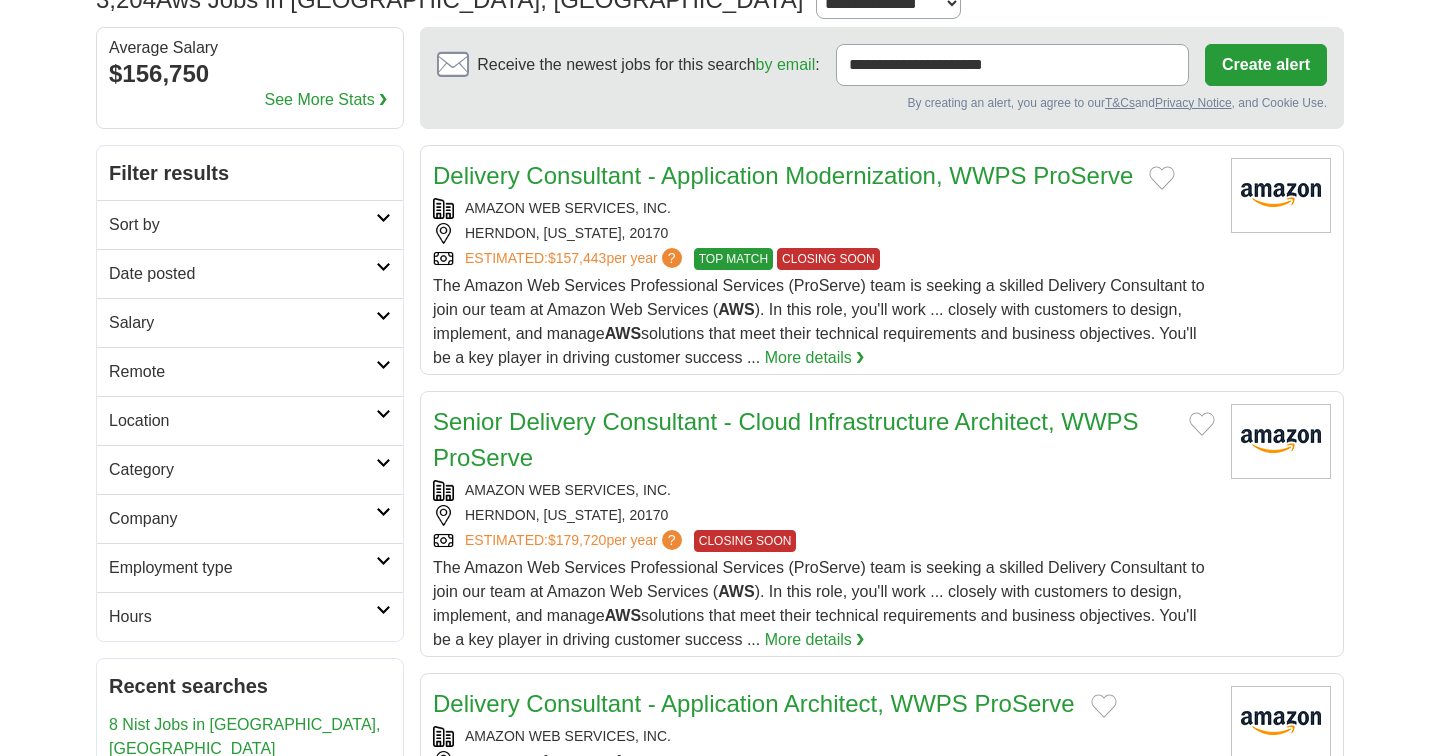 click on "Remote" at bounding box center [242, 372] 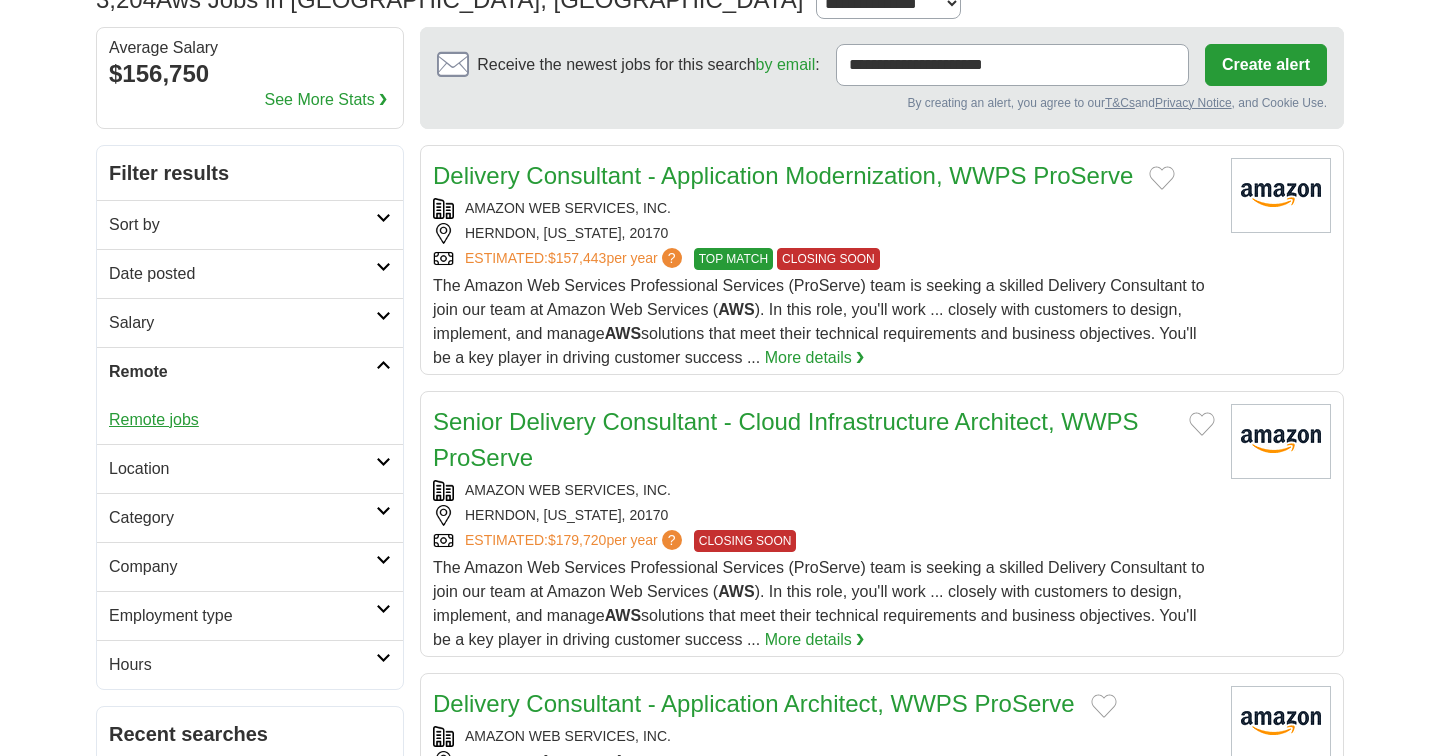 click on "Remote jobs" at bounding box center [154, 419] 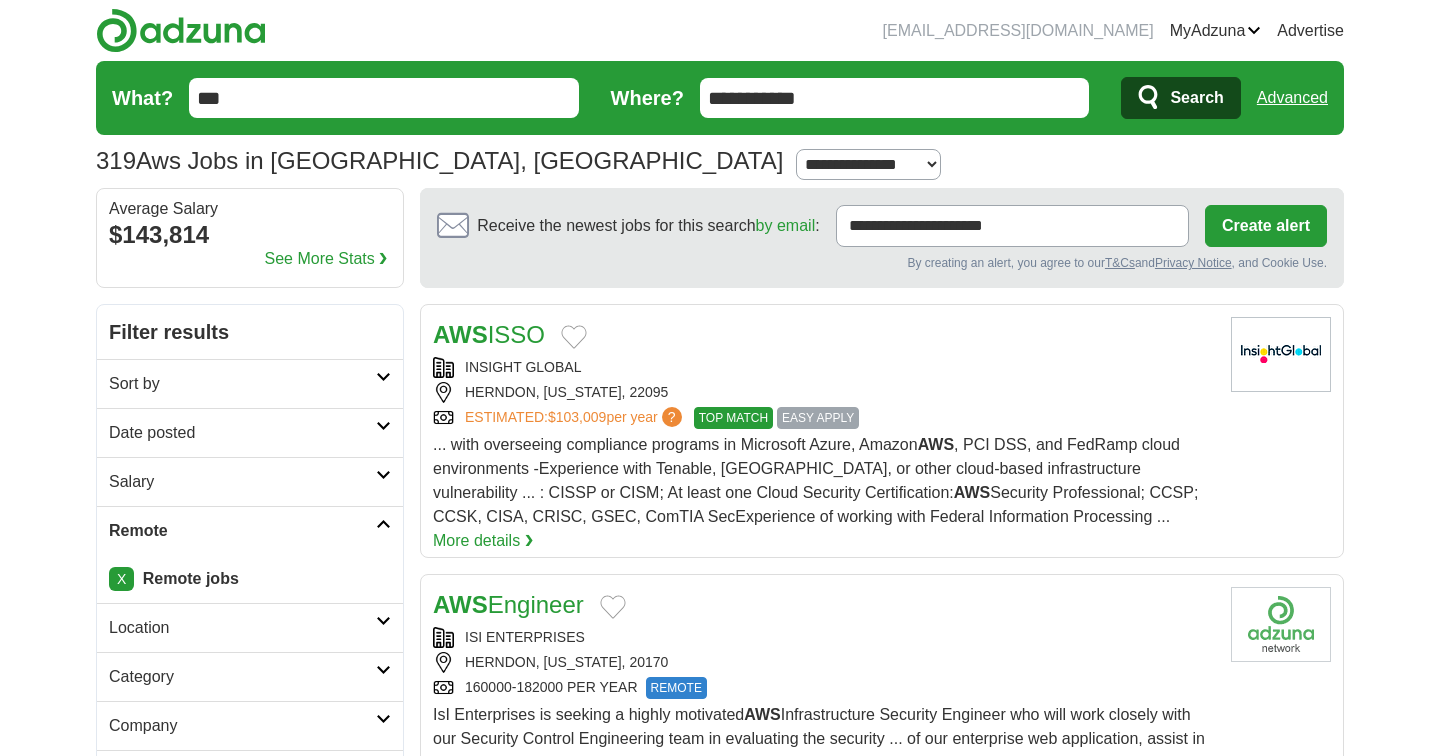 scroll, scrollTop: 0, scrollLeft: 0, axis: both 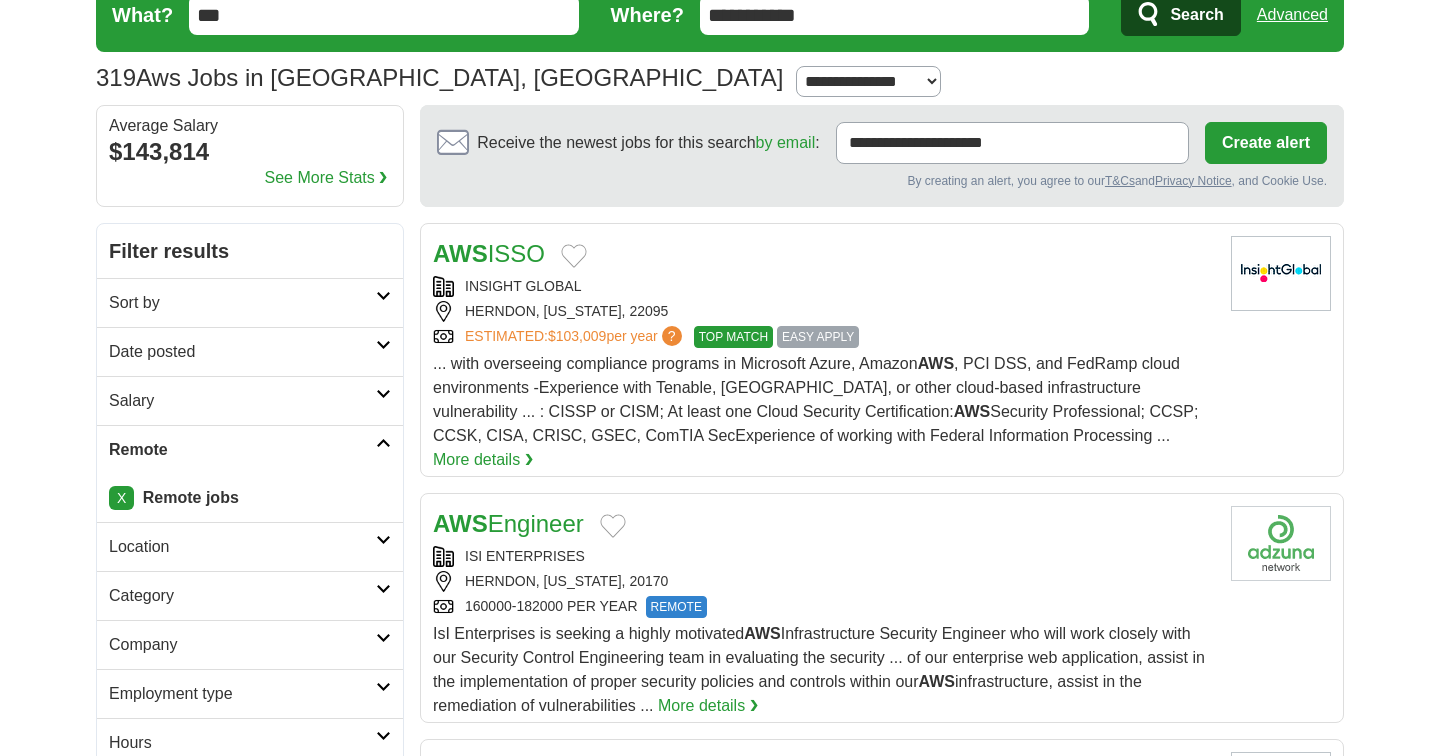 click on "Date posted" at bounding box center [250, 351] 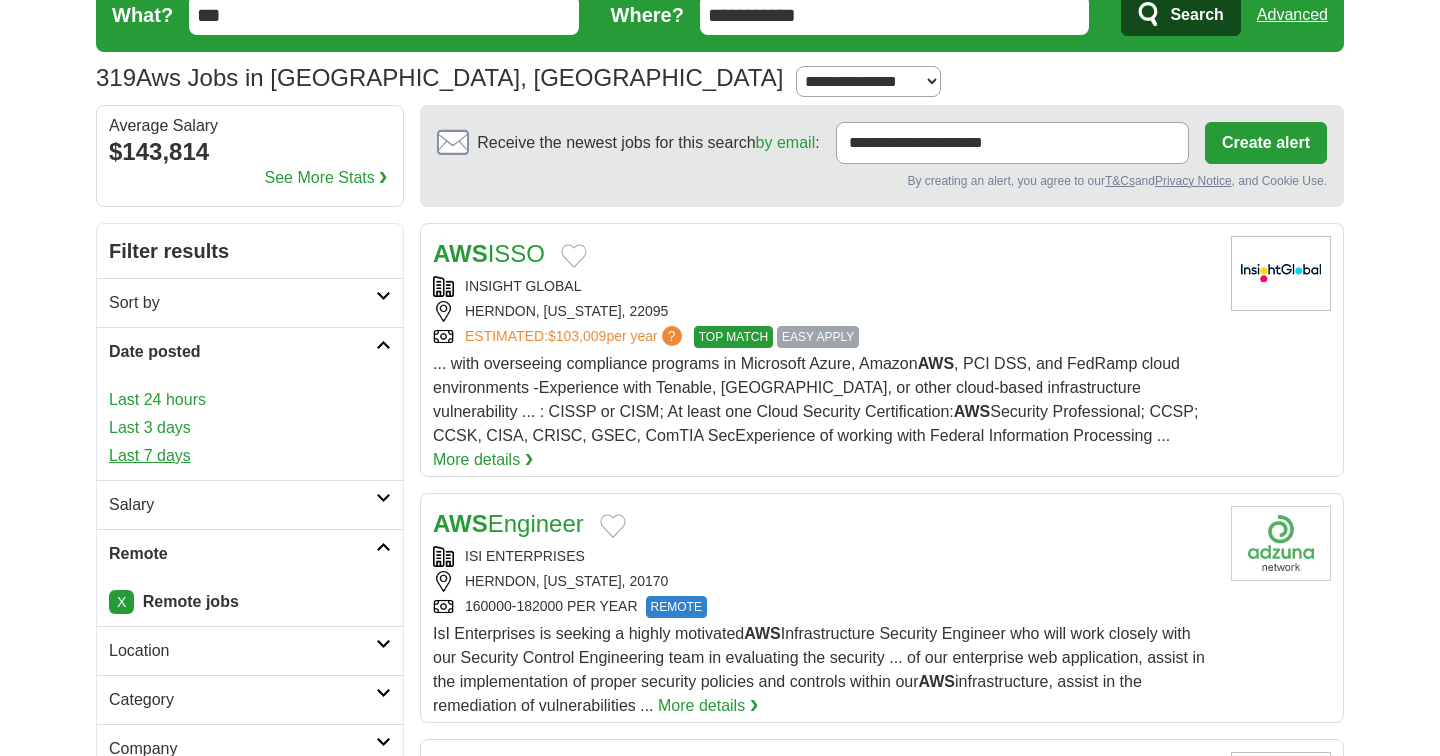 click on "Last 7 days" at bounding box center (250, 456) 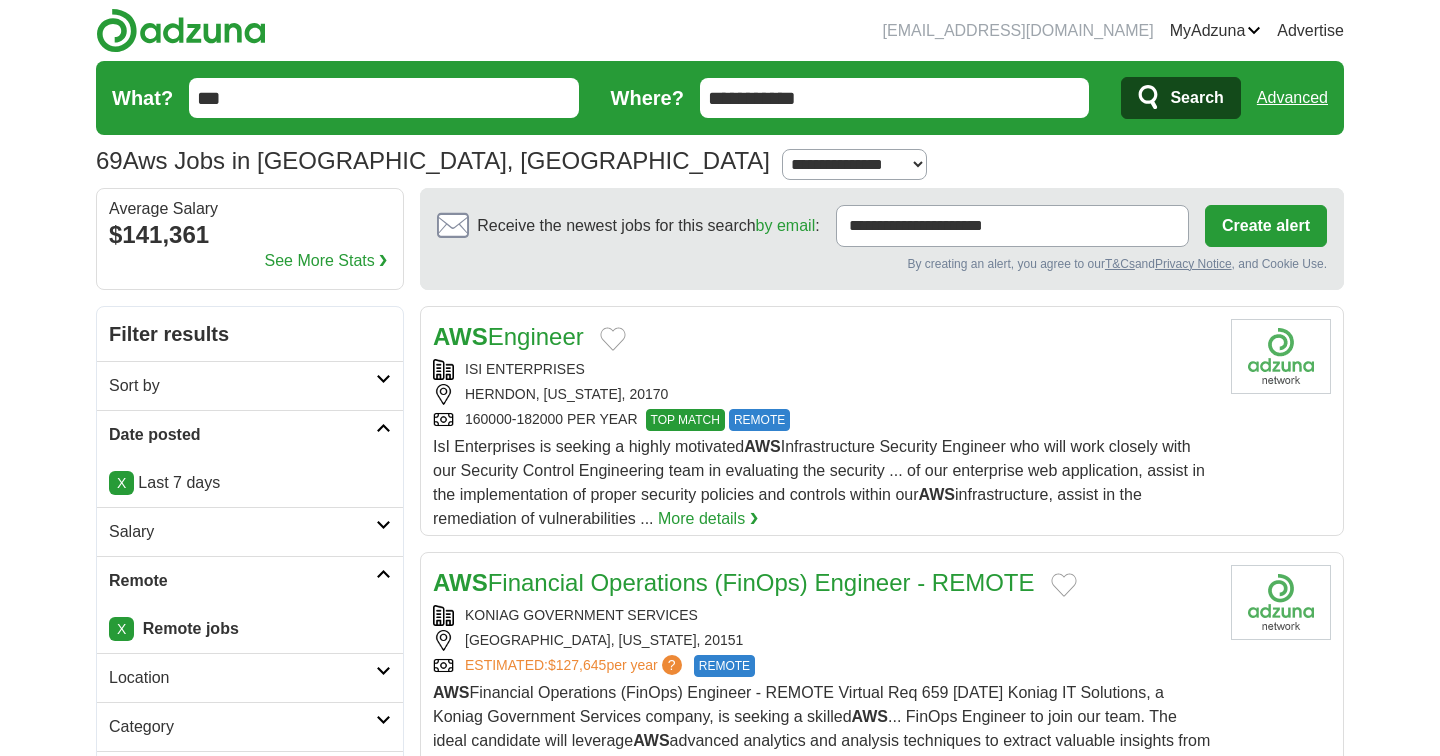 scroll, scrollTop: 0, scrollLeft: 0, axis: both 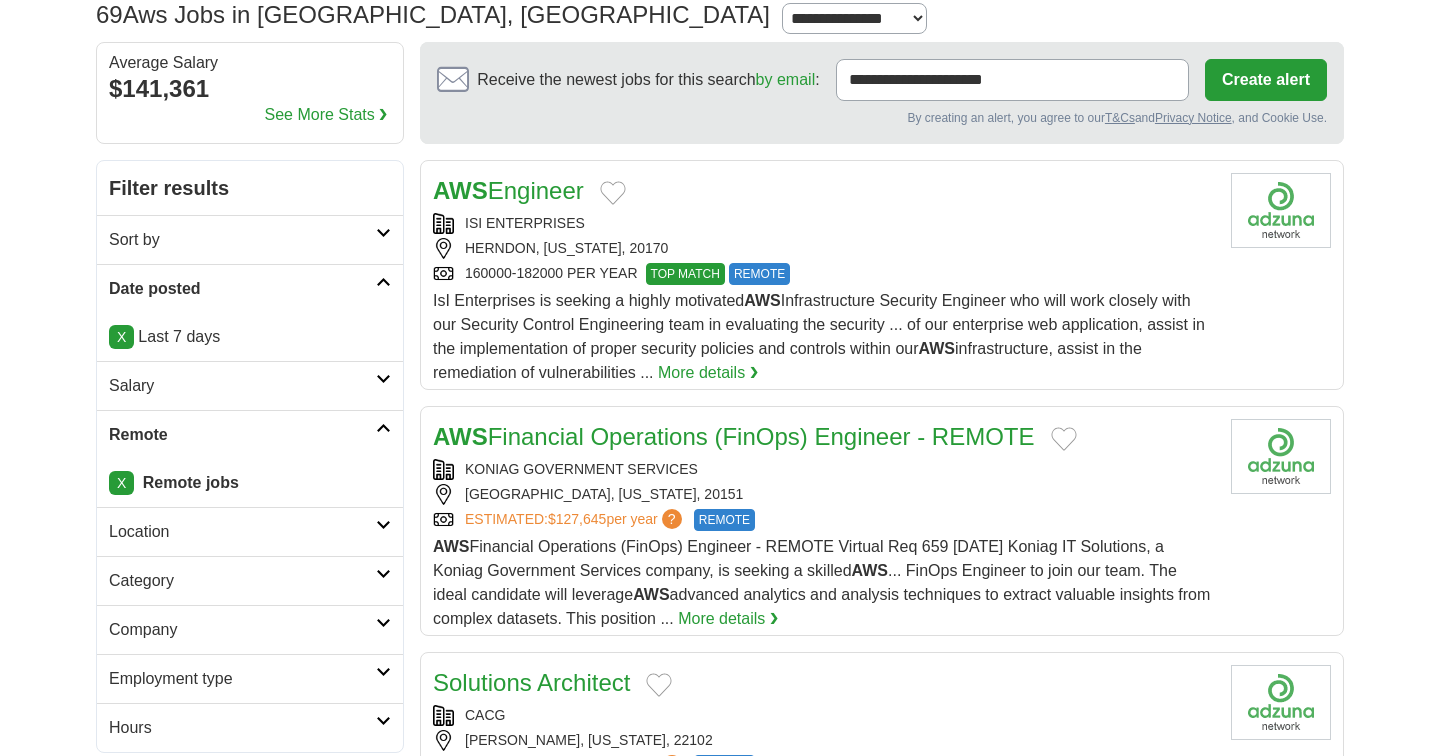 click on "X" at bounding box center (121, 337) 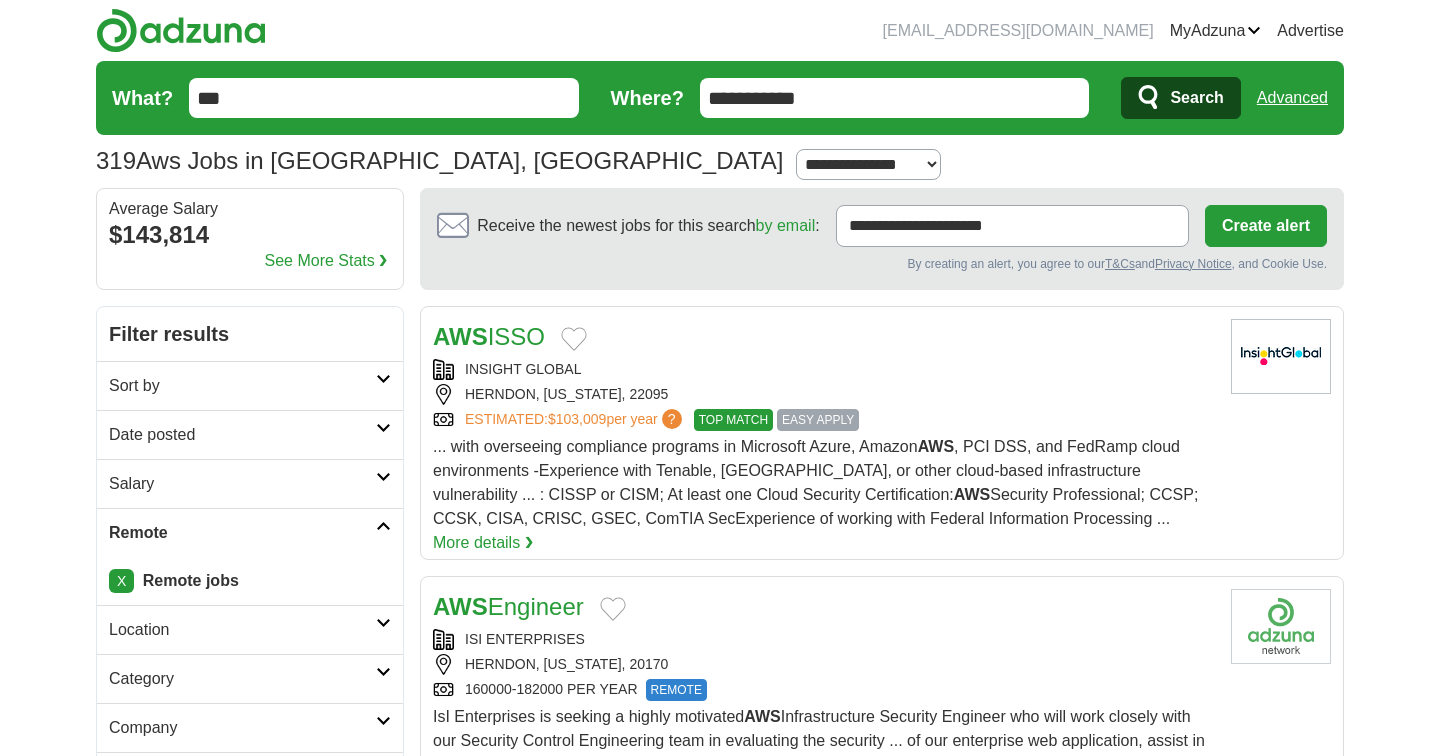 scroll, scrollTop: 0, scrollLeft: 0, axis: both 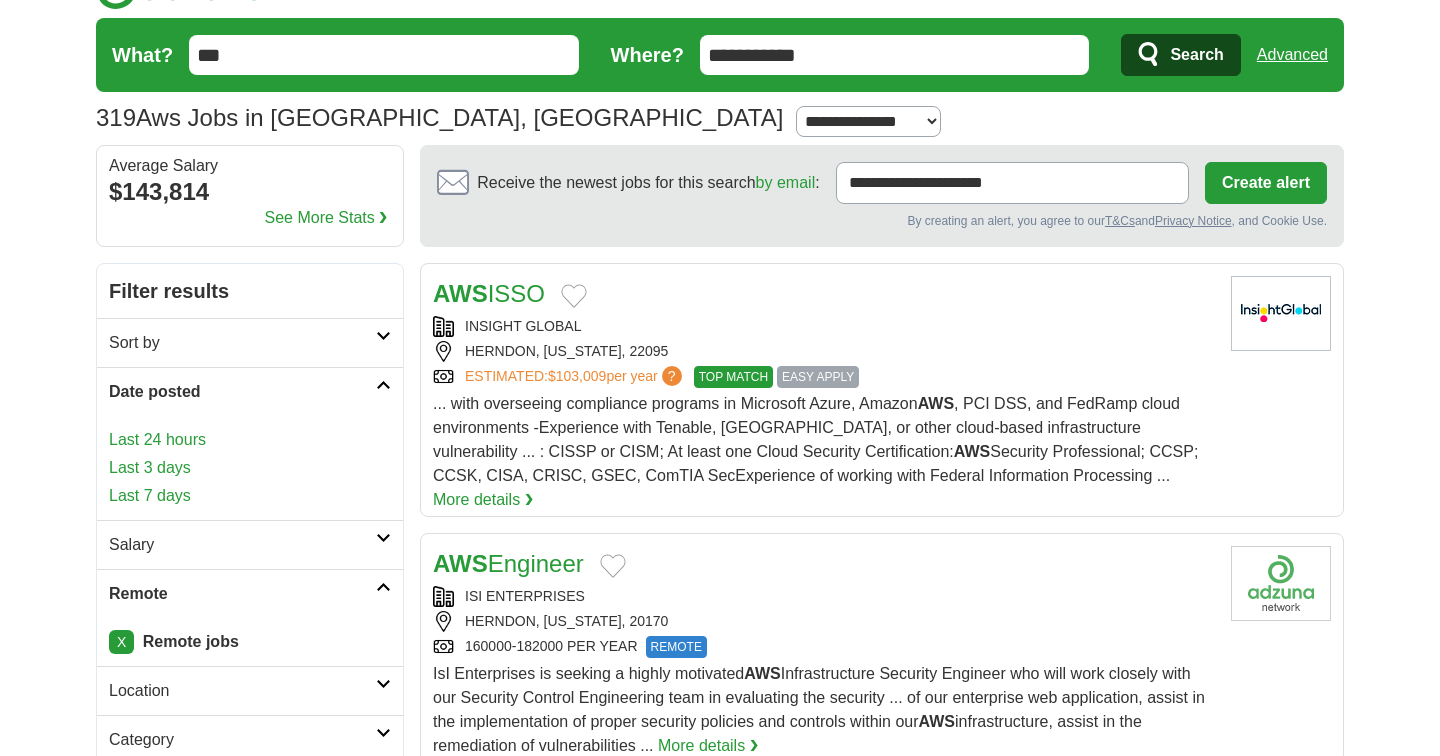 click on "[EMAIL_ADDRESS][DOMAIN_NAME]
[GEOGRAPHIC_DATA]
Alerts
Favorites
Resumes
ApplyIQ
Preferences
Posted jobs
Logout
Advertise
319
Aws Jobs in [GEOGRAPHIC_DATA], [GEOGRAPHIC_DATA]
[GEOGRAPHIC_DATA]
[GEOGRAPHIC_DATA]
Select a salary range
Salary from
from $10,000
from $20,000 from $40,000" at bounding box center [720, 1747] 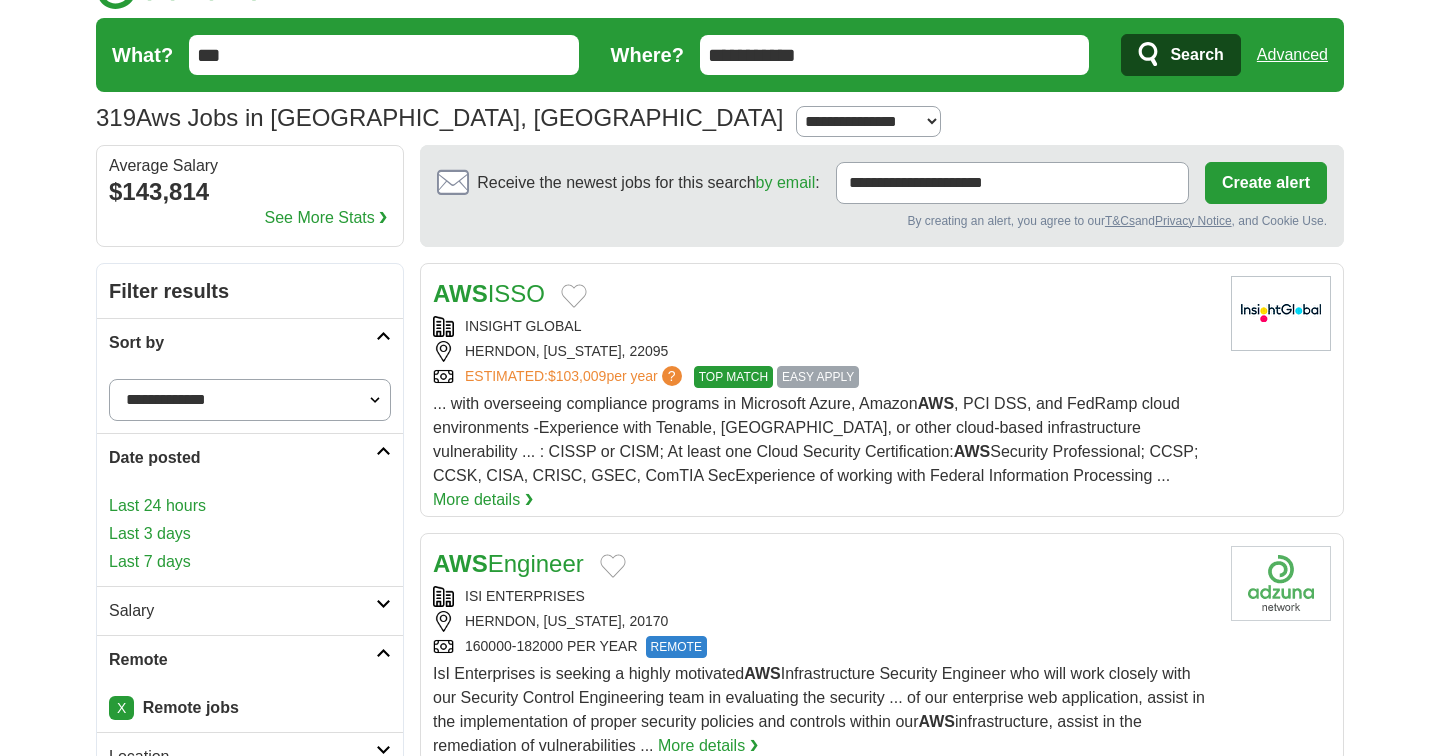 click on "**********" at bounding box center (250, 400) 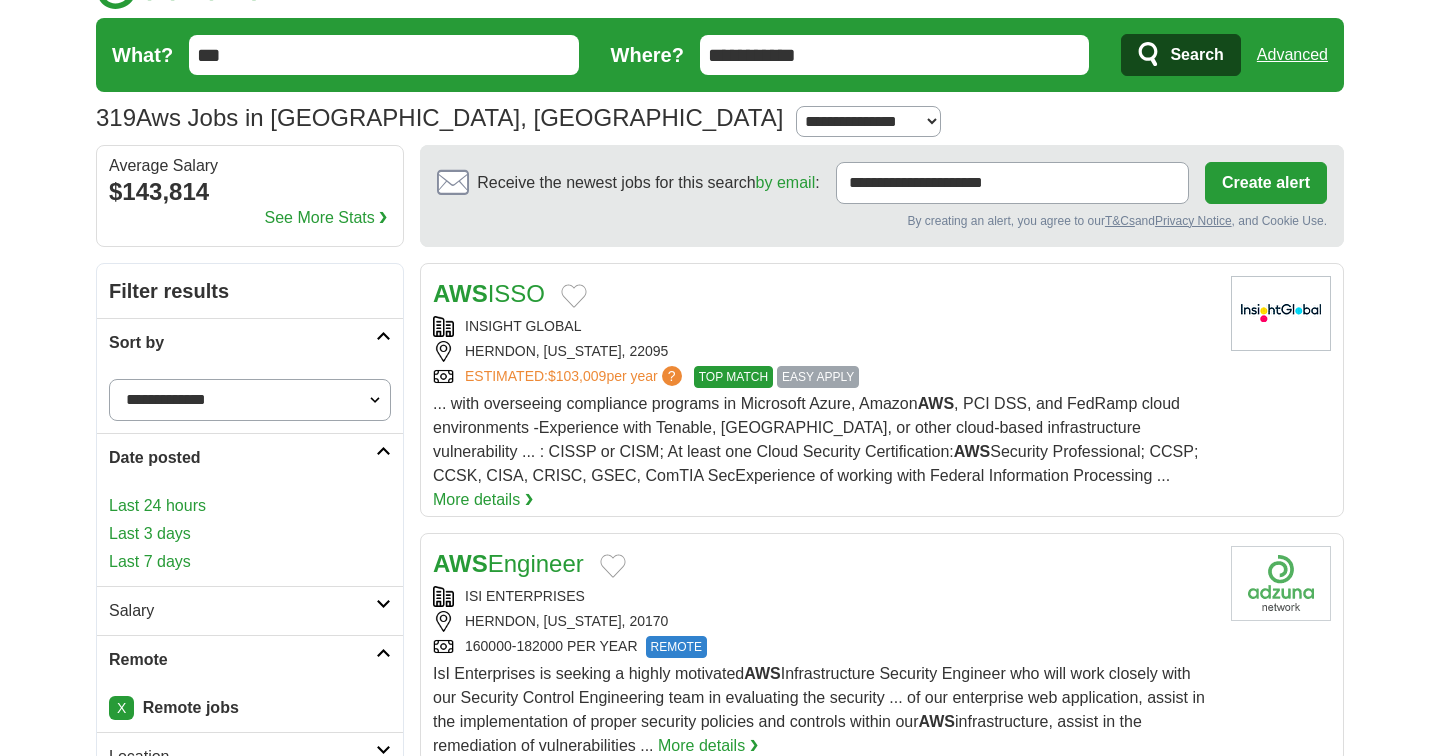 select on "**********" 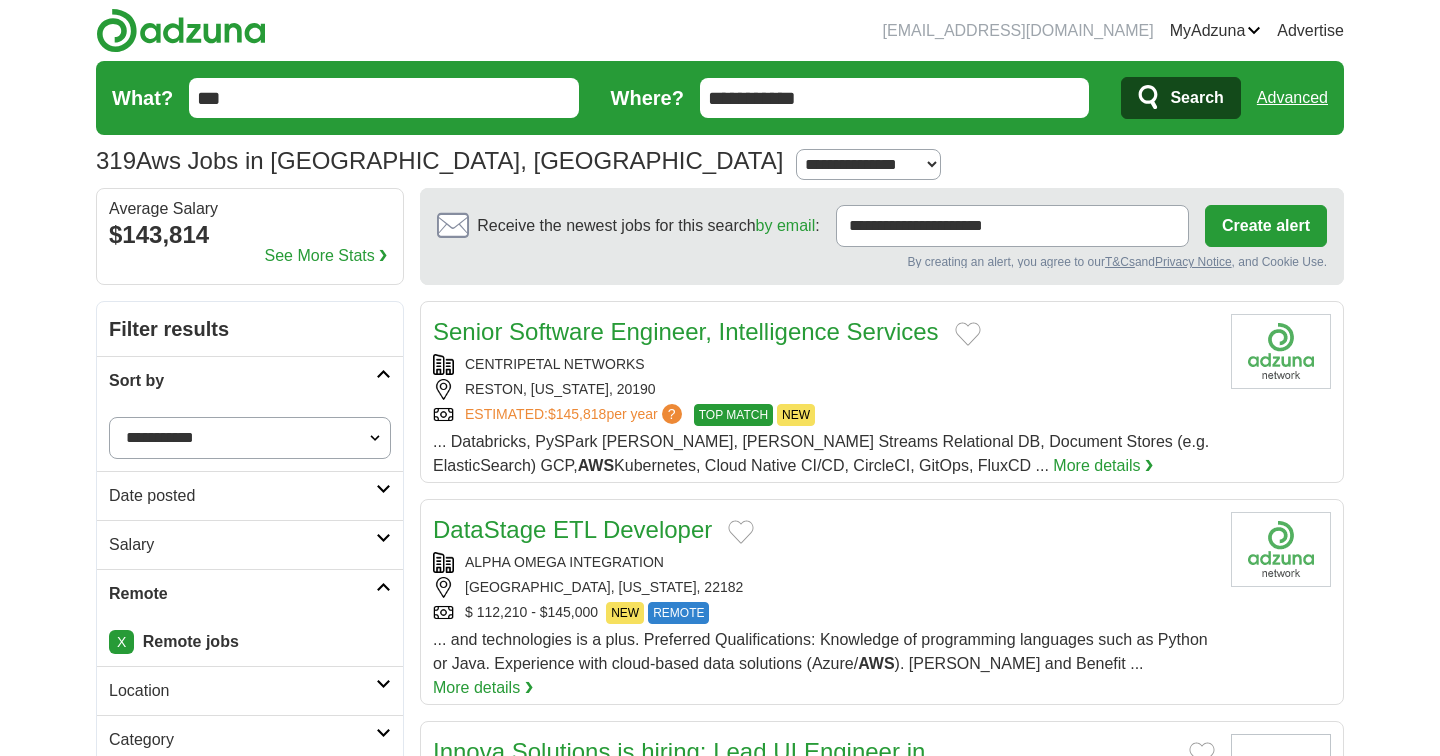 scroll, scrollTop: 0, scrollLeft: 0, axis: both 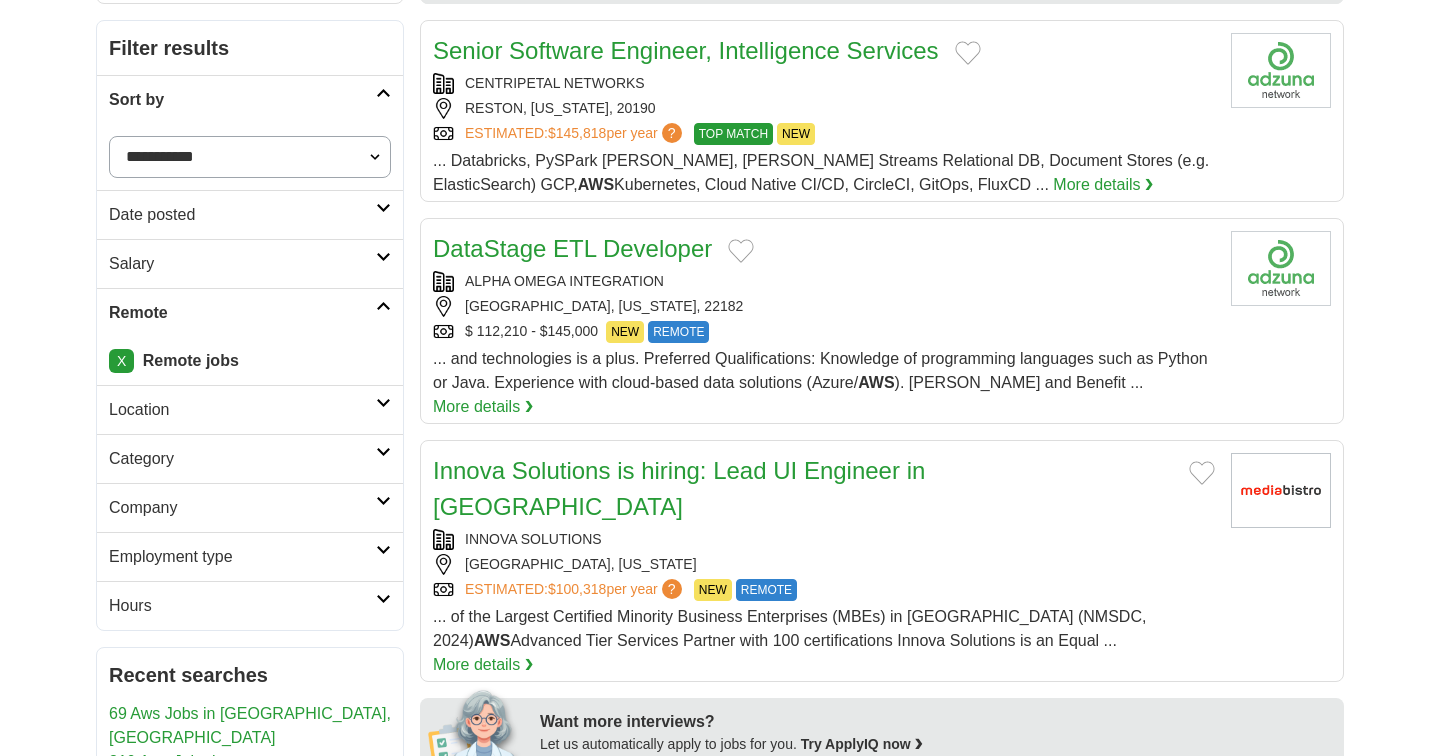 click on "Salary" at bounding box center [250, 263] 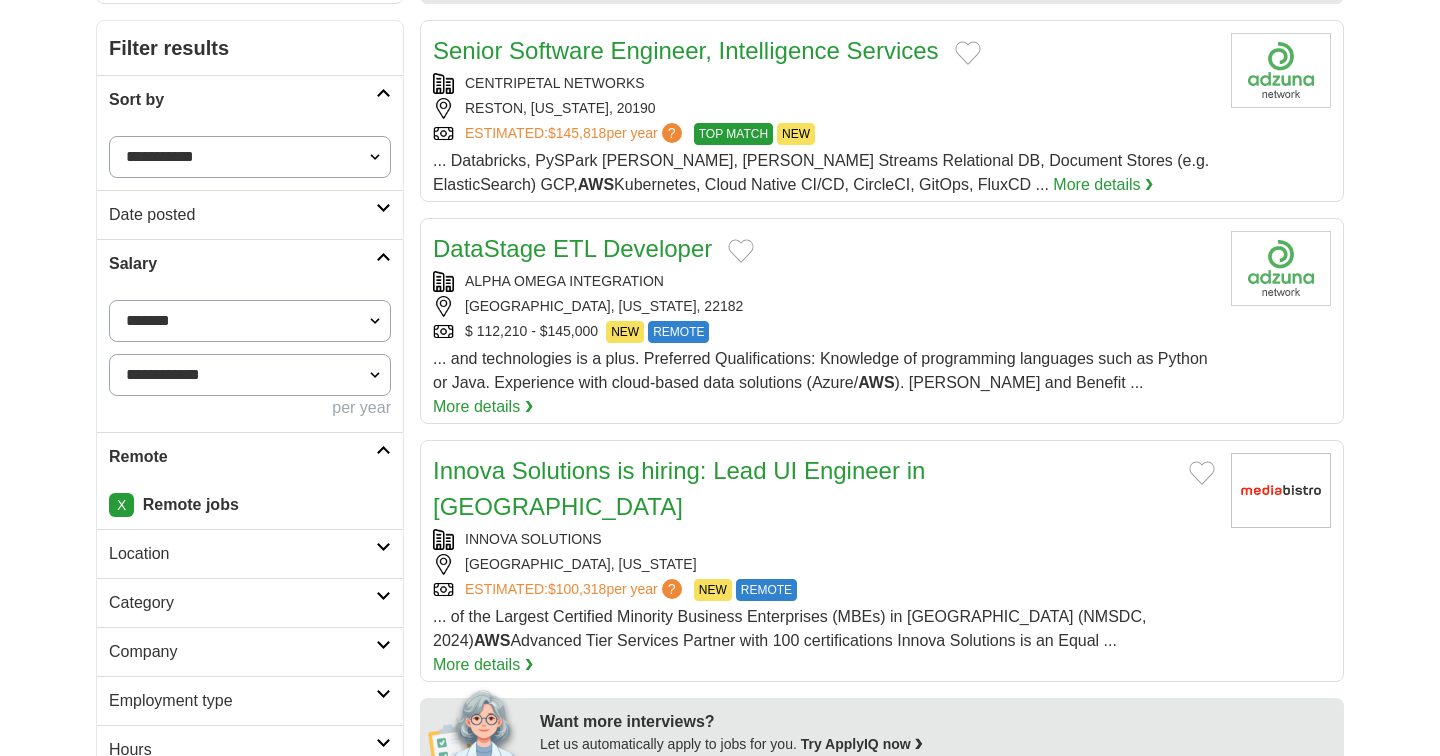 click on "**********" at bounding box center (250, 321) 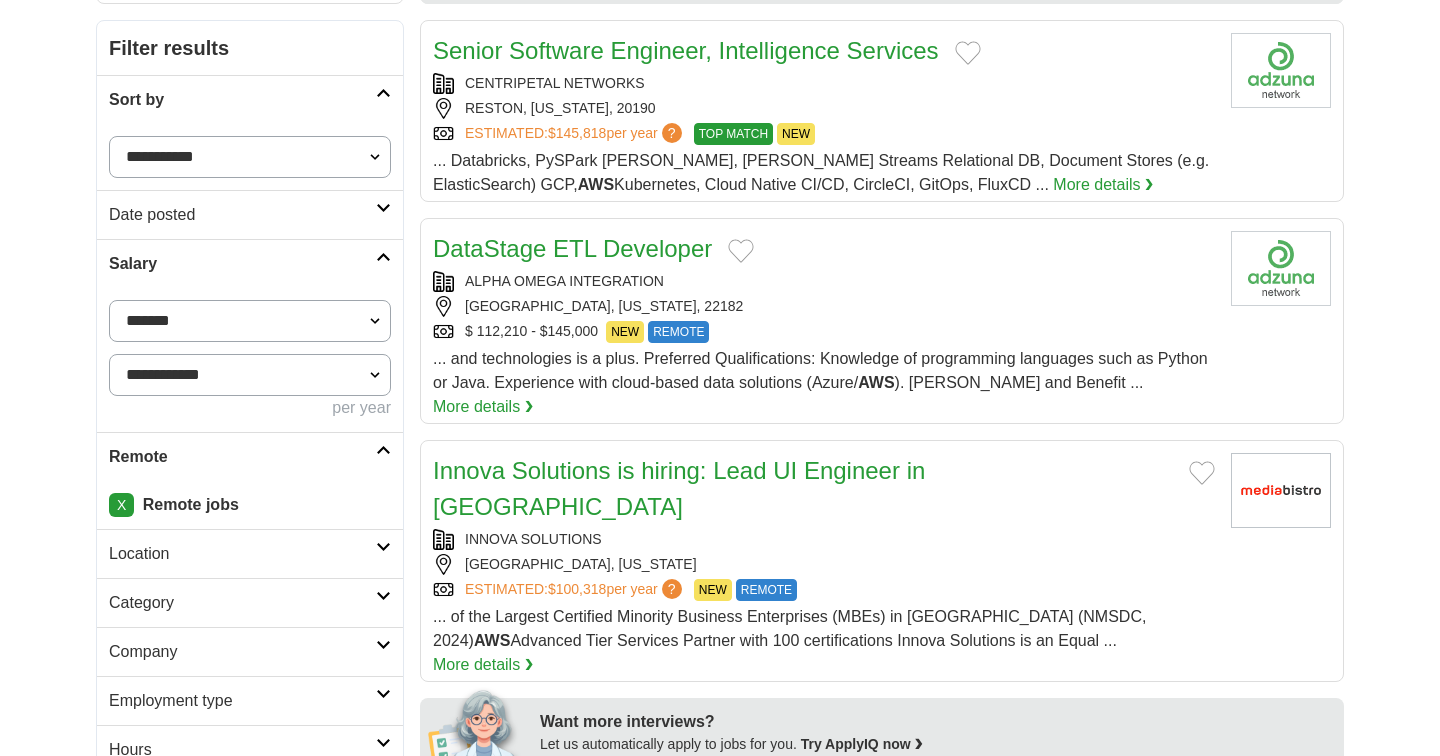 select on "******" 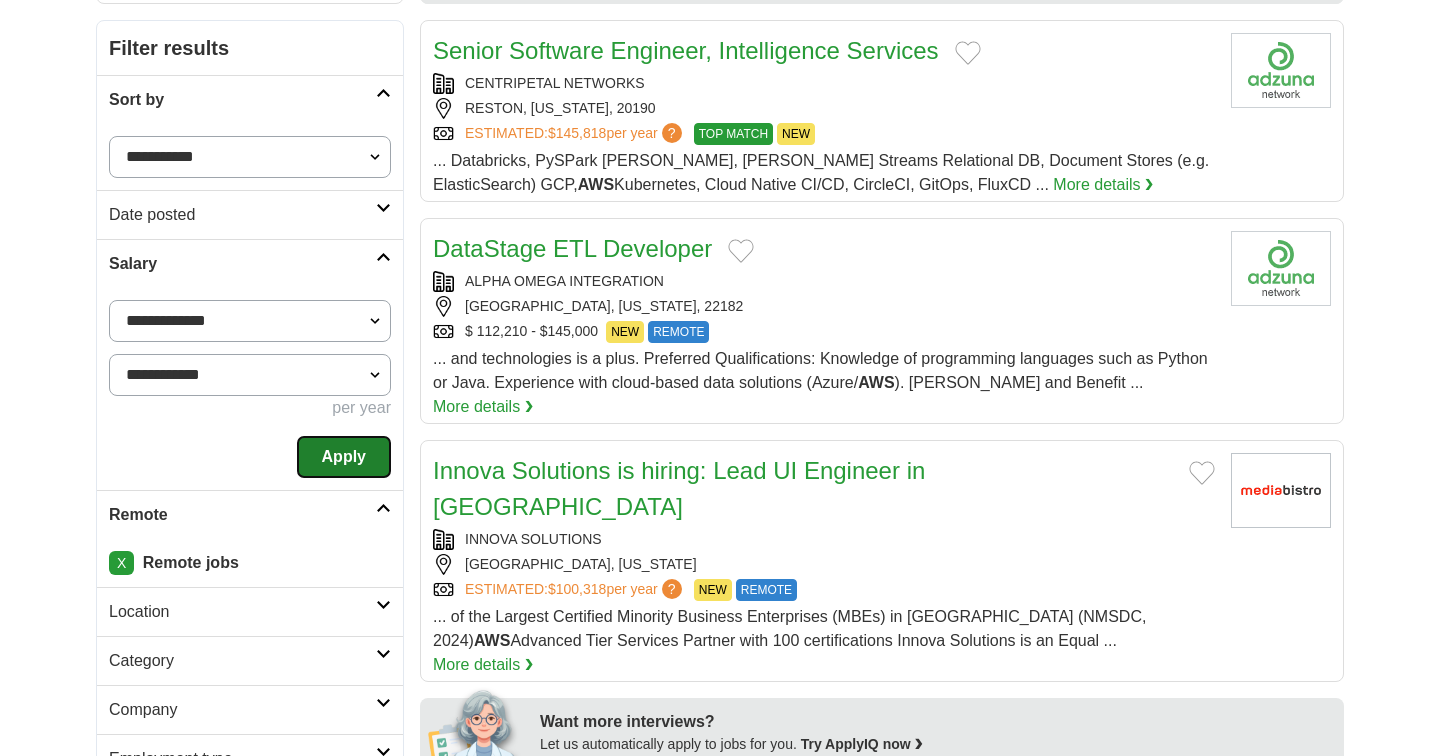 click on "Apply" at bounding box center [344, 457] 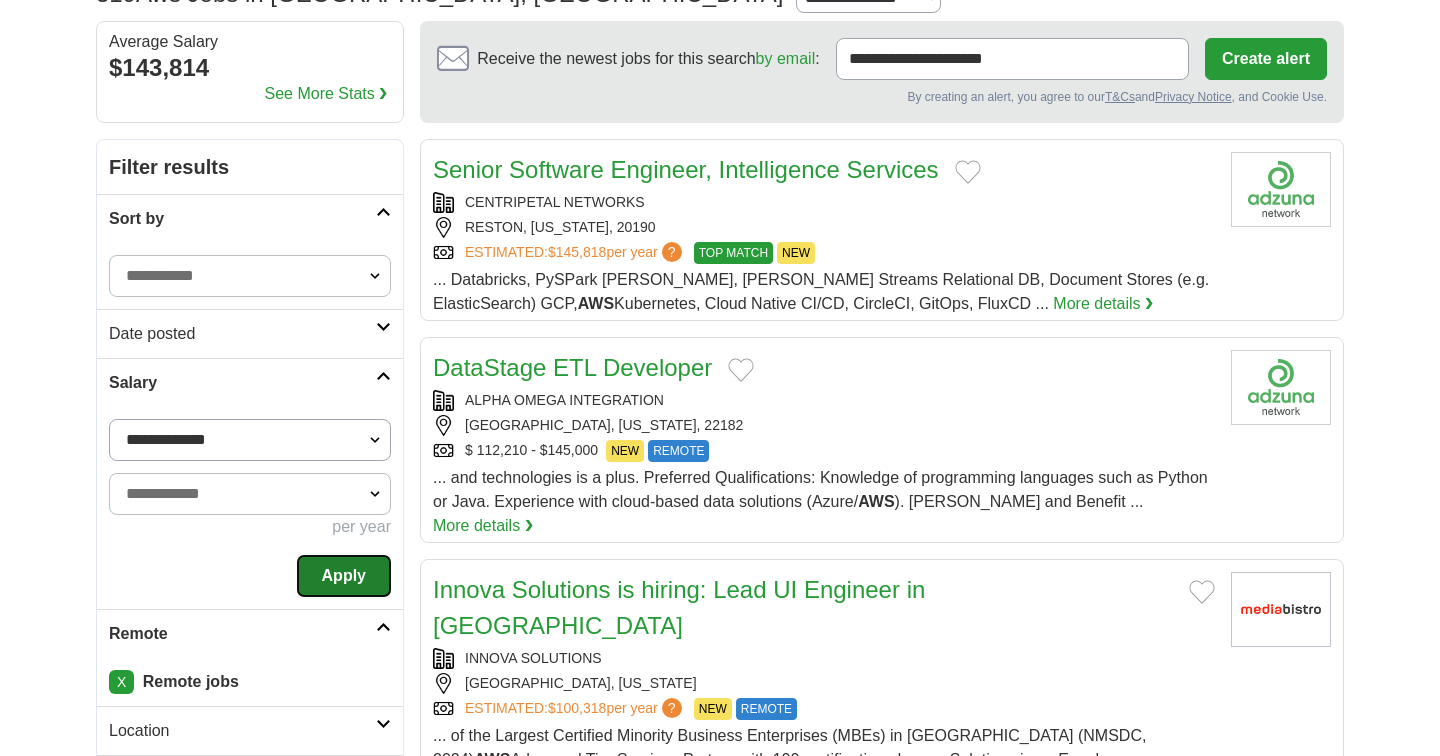 scroll, scrollTop: 144, scrollLeft: 0, axis: vertical 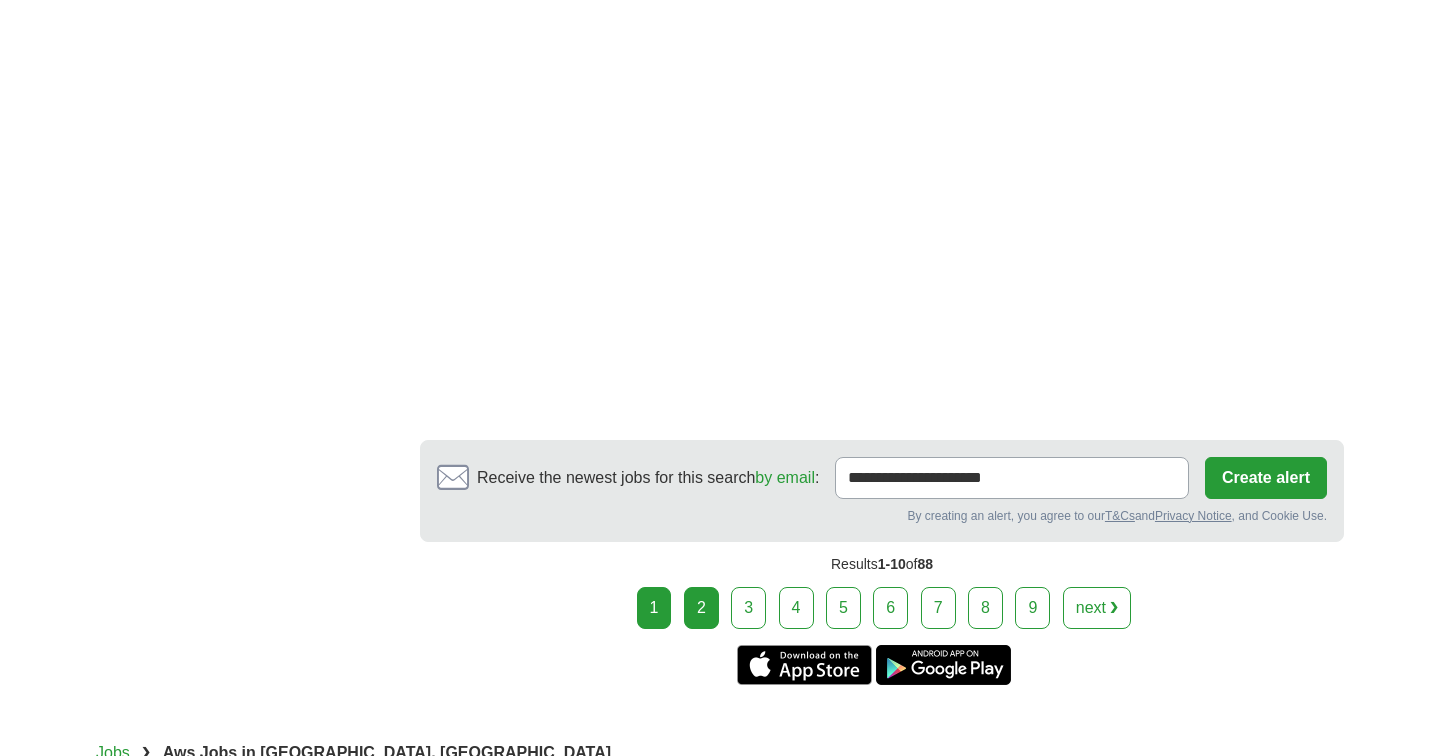 click on "2" at bounding box center [701, 608] 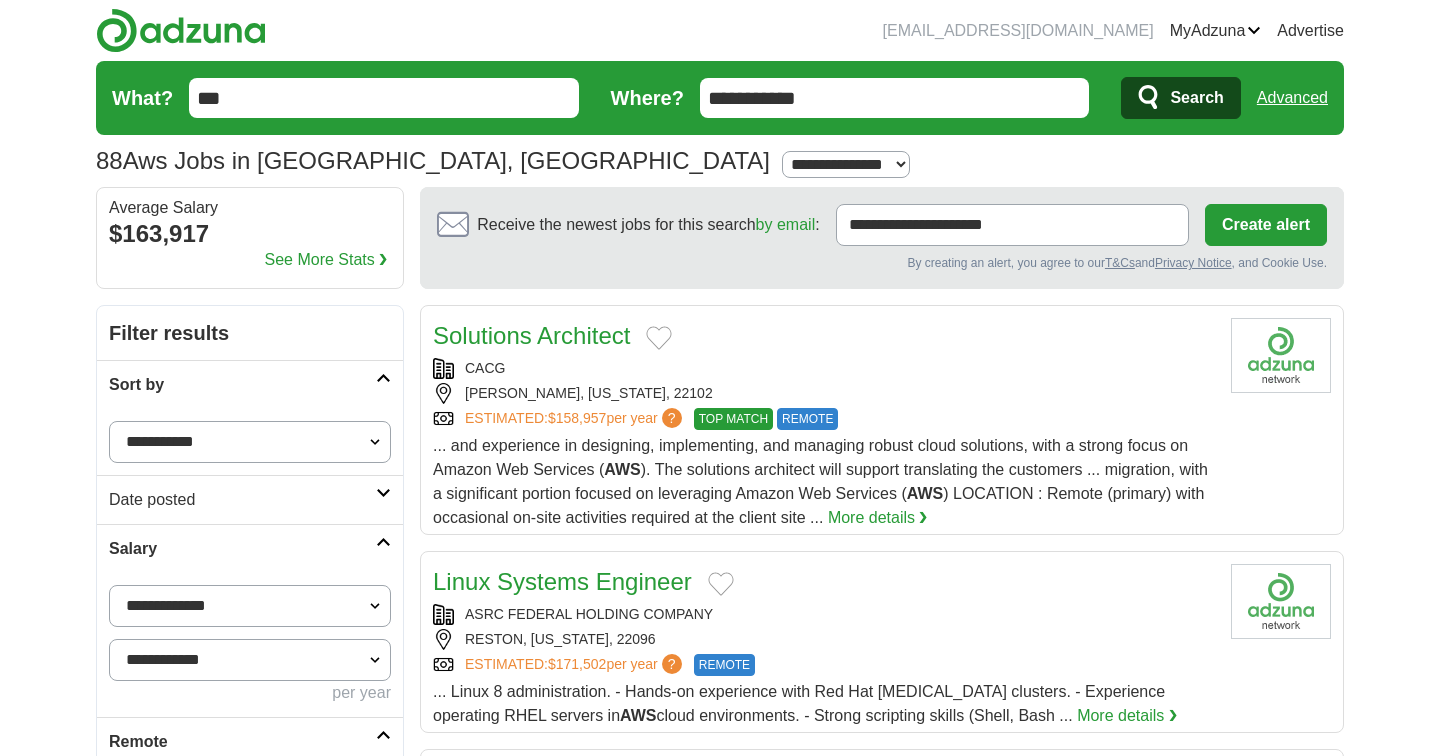 scroll, scrollTop: 0, scrollLeft: 0, axis: both 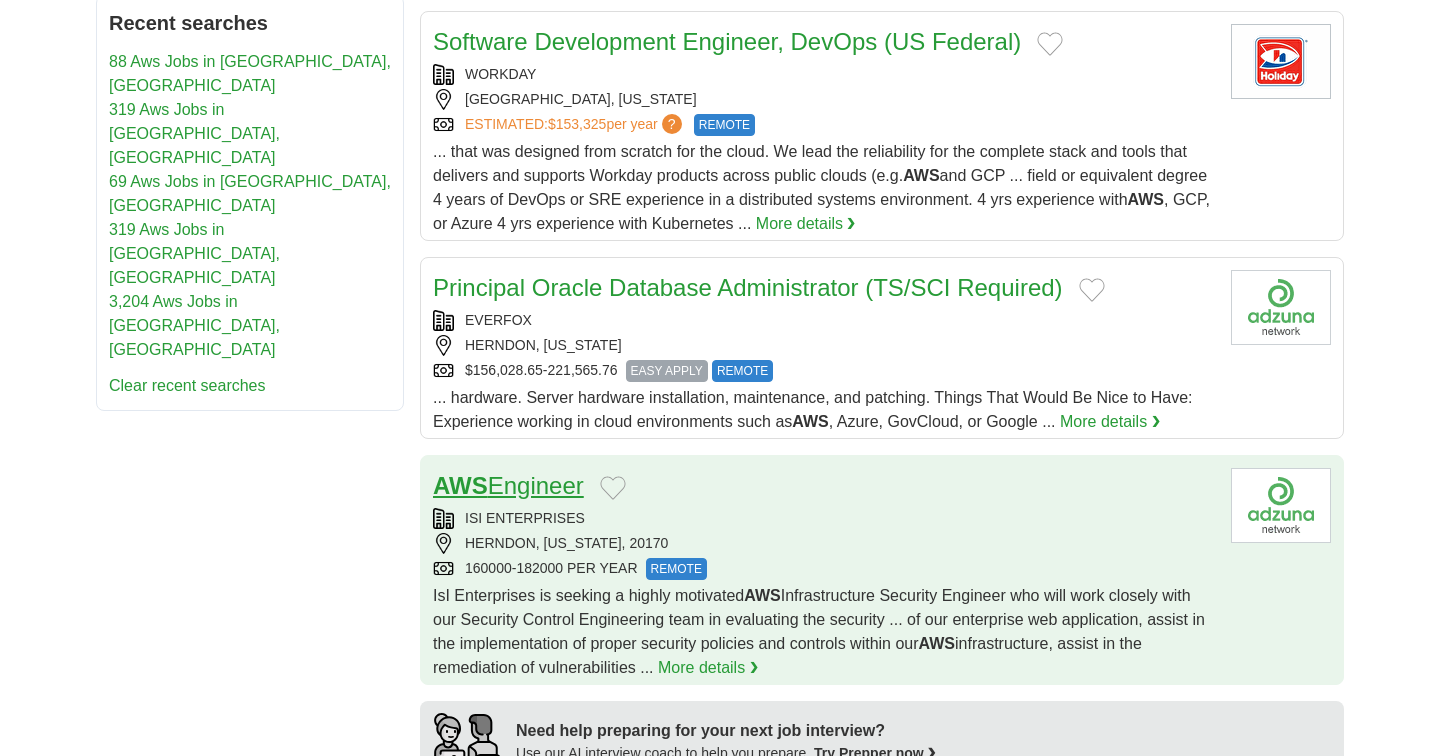 click on "AWS  Engineer" at bounding box center [508, 485] 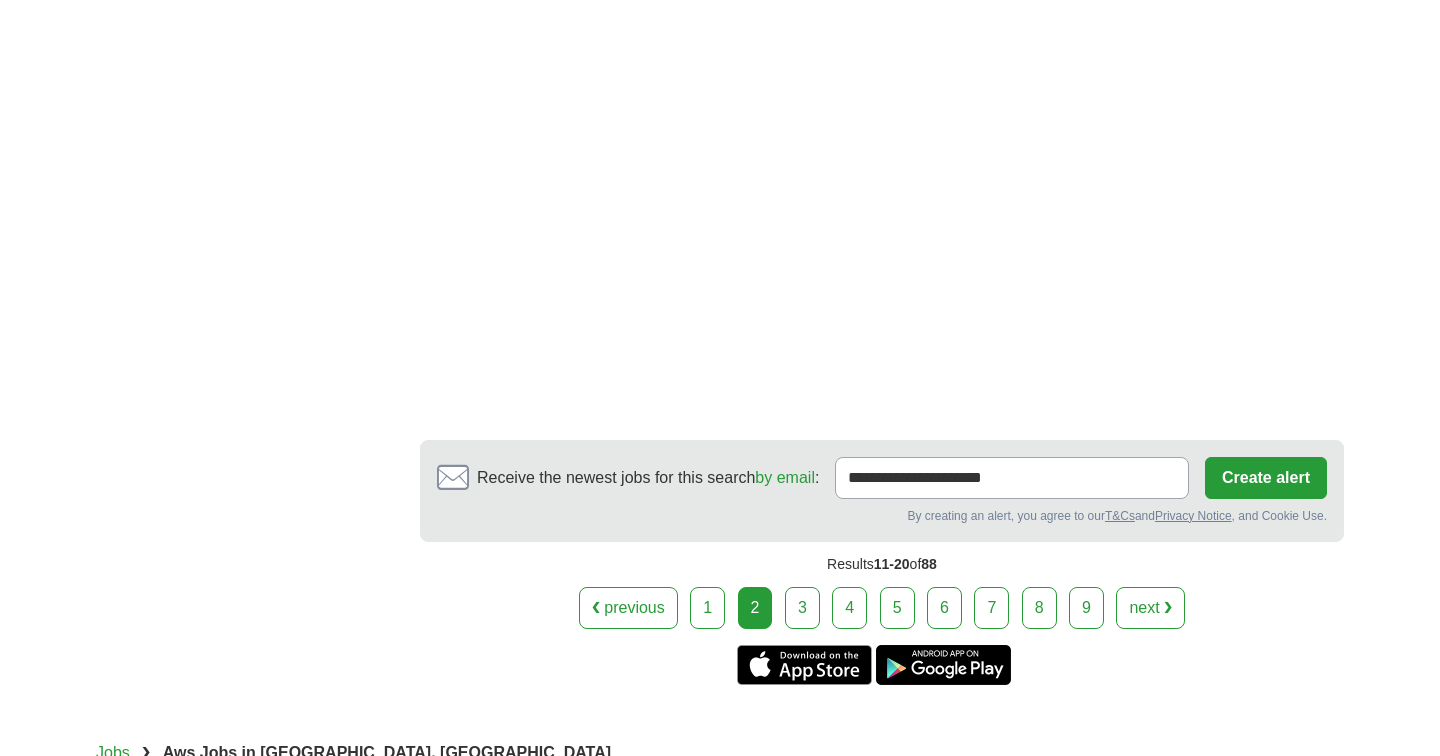 scroll, scrollTop: 3425, scrollLeft: 0, axis: vertical 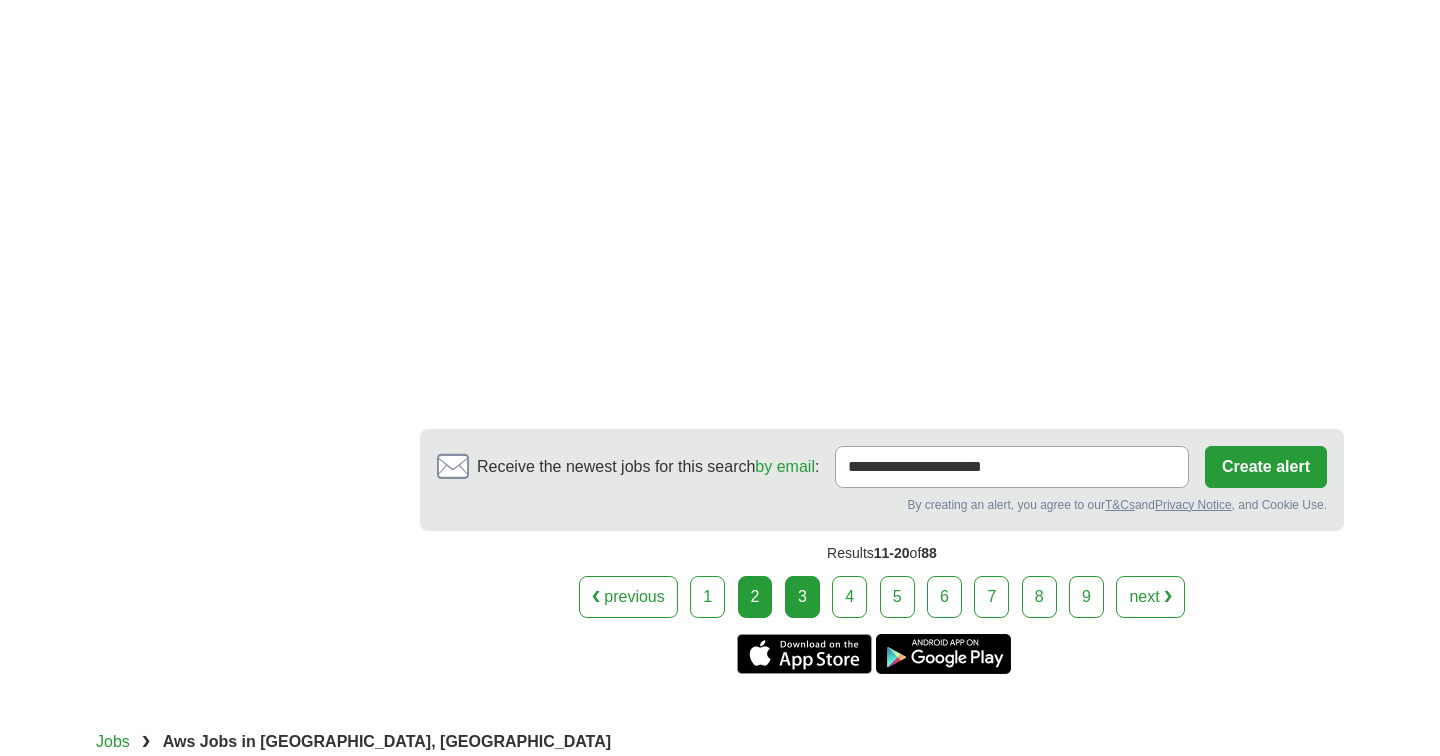 click on "3" at bounding box center [802, 597] 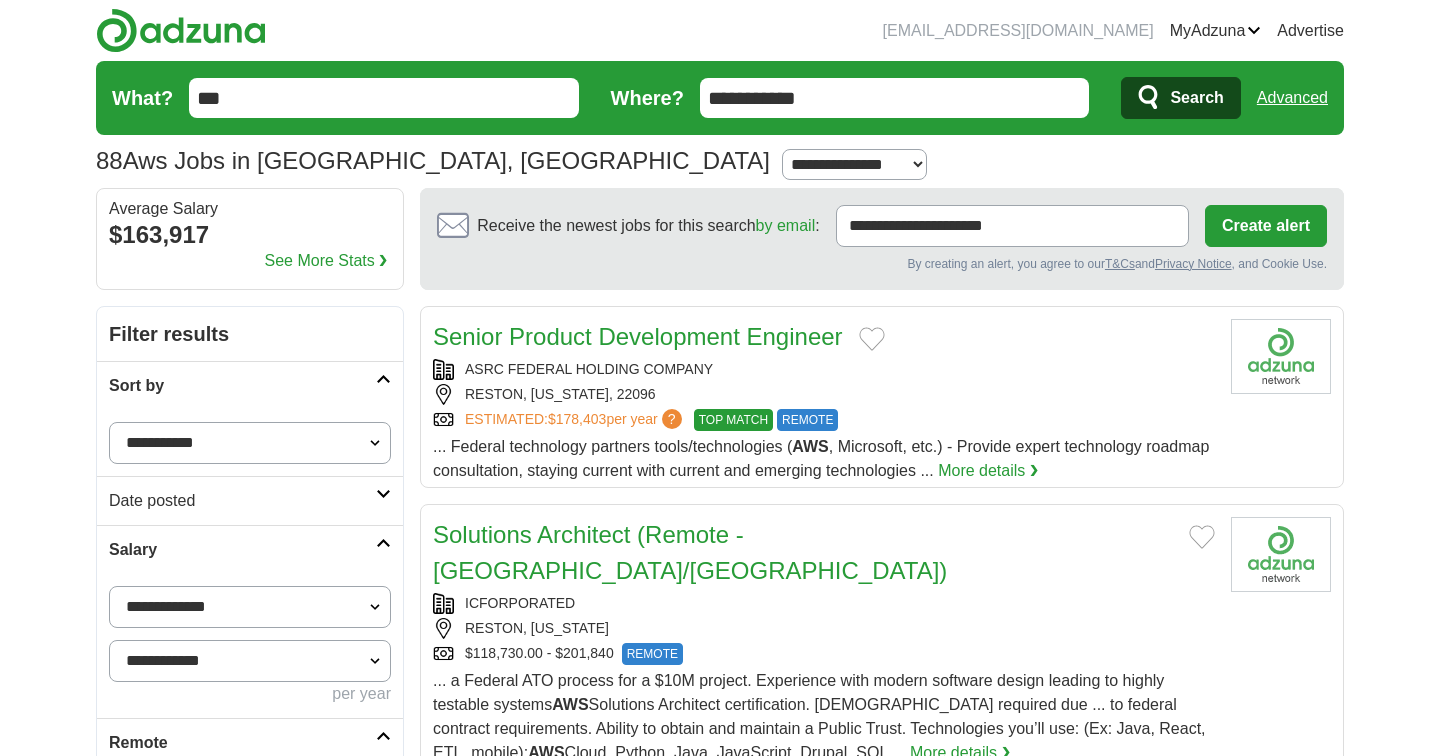 scroll, scrollTop: 0, scrollLeft: 0, axis: both 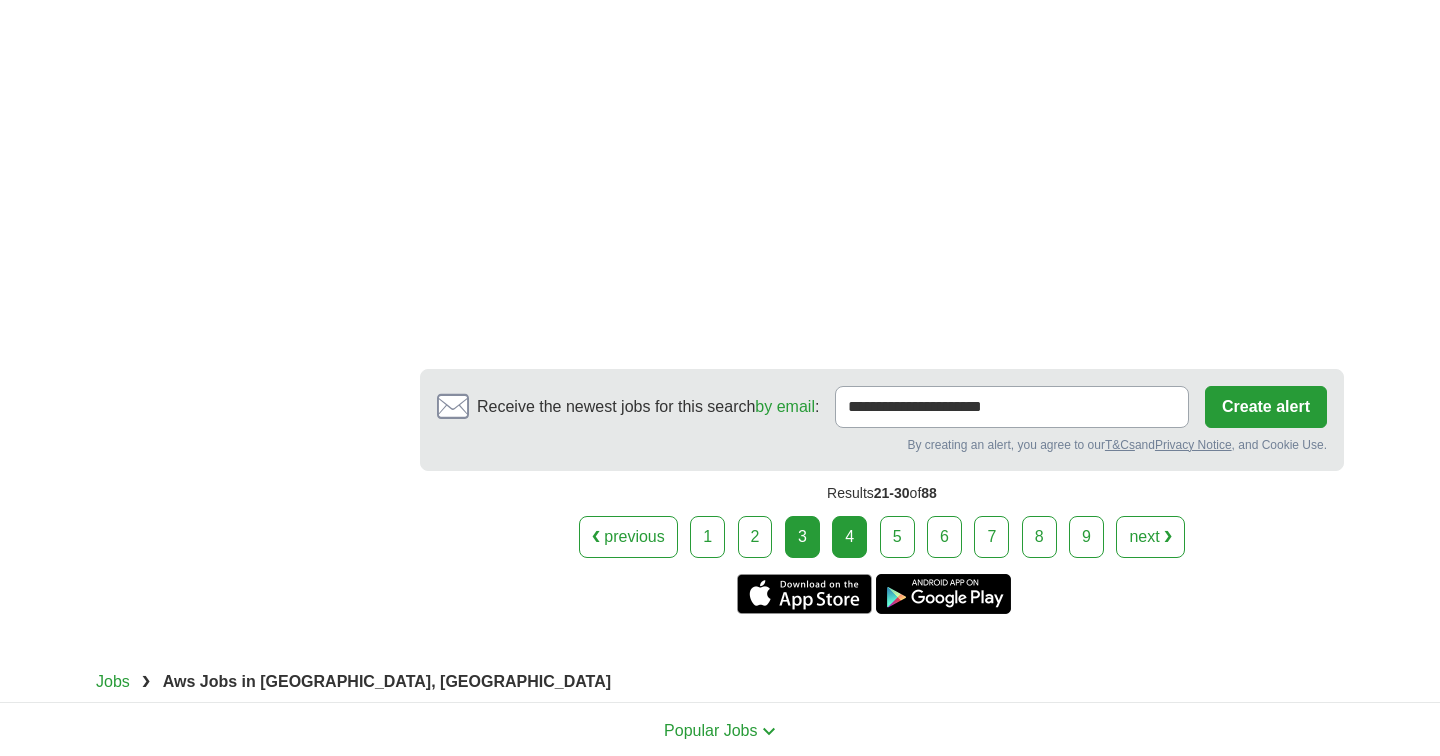 click on "4" at bounding box center (849, 537) 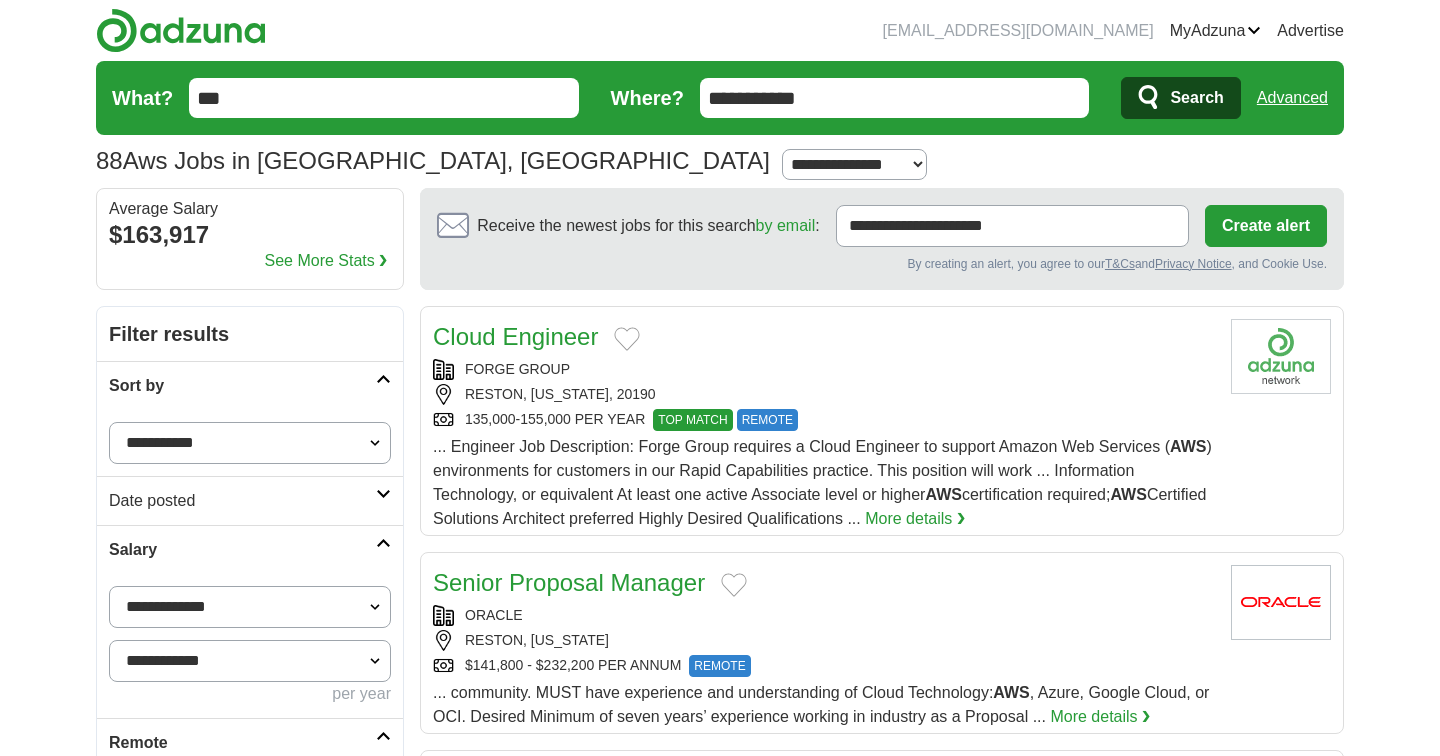 scroll, scrollTop: 0, scrollLeft: 0, axis: both 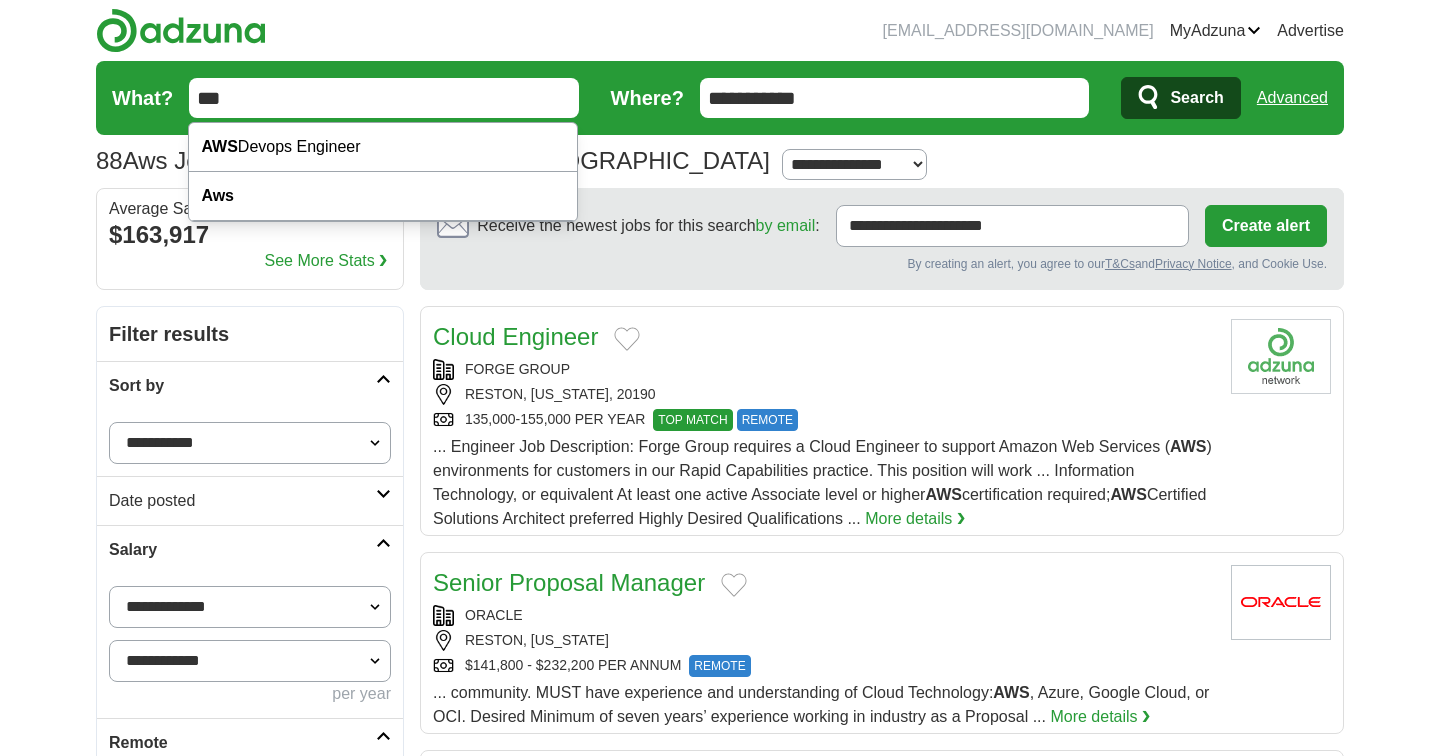 click on "***" at bounding box center [384, 98] 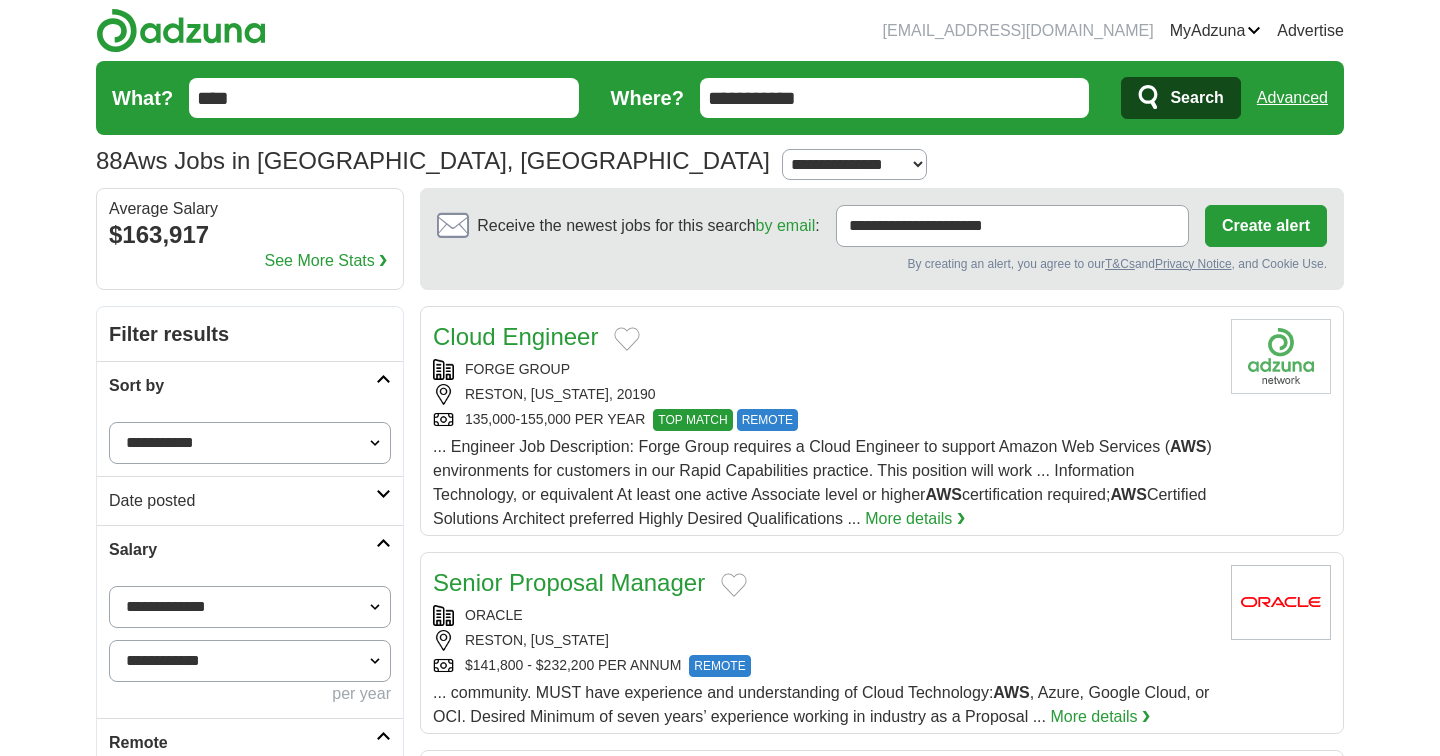 type on "****" 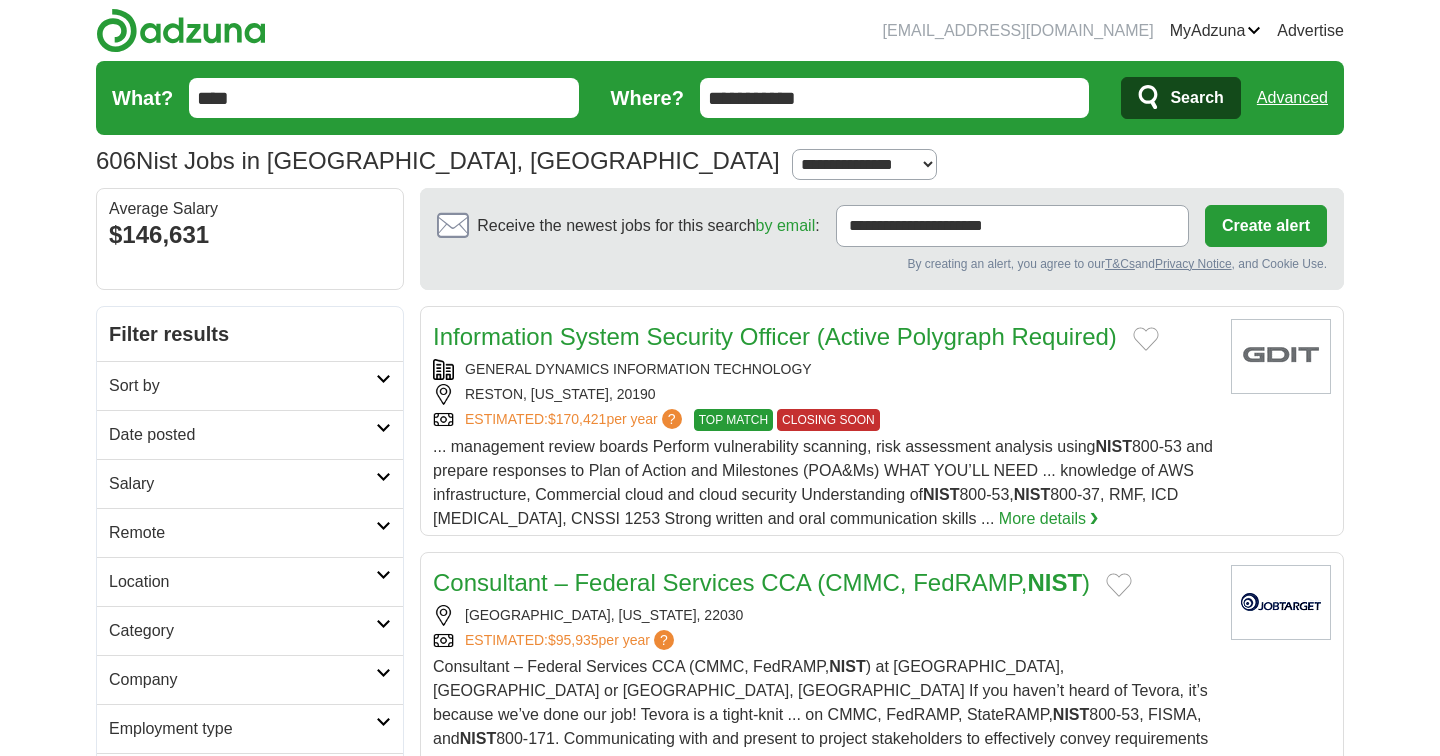 scroll, scrollTop: 0, scrollLeft: 0, axis: both 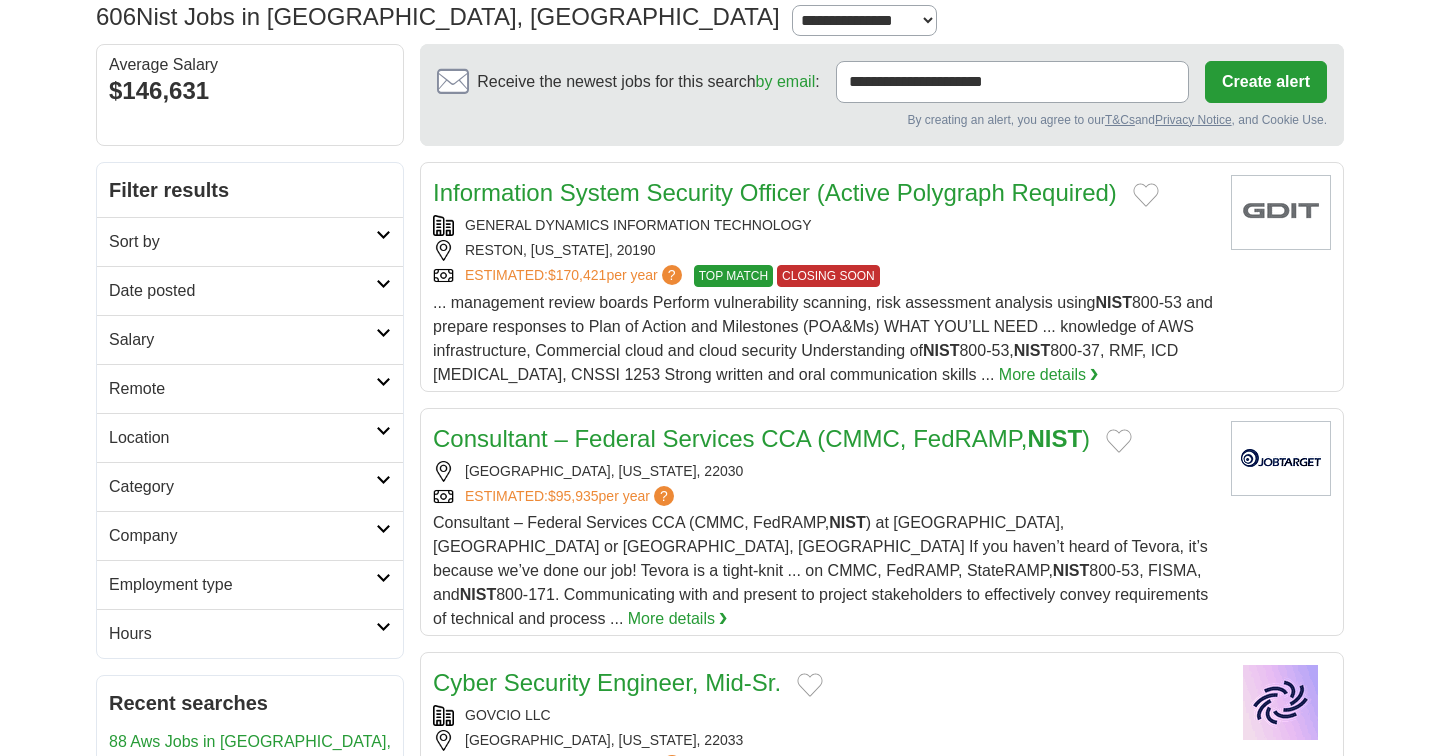 click on "Remote" at bounding box center (242, 389) 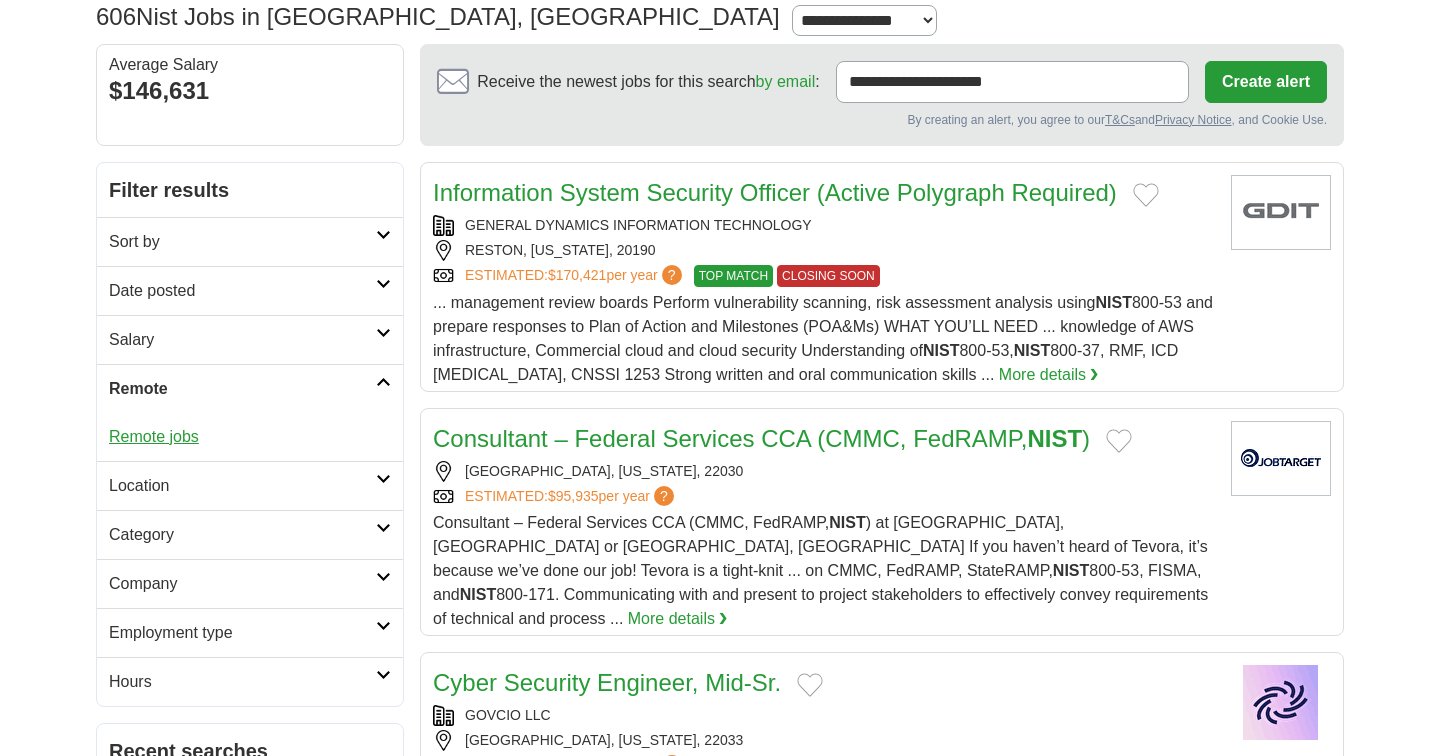 click on "Remote jobs" at bounding box center [154, 436] 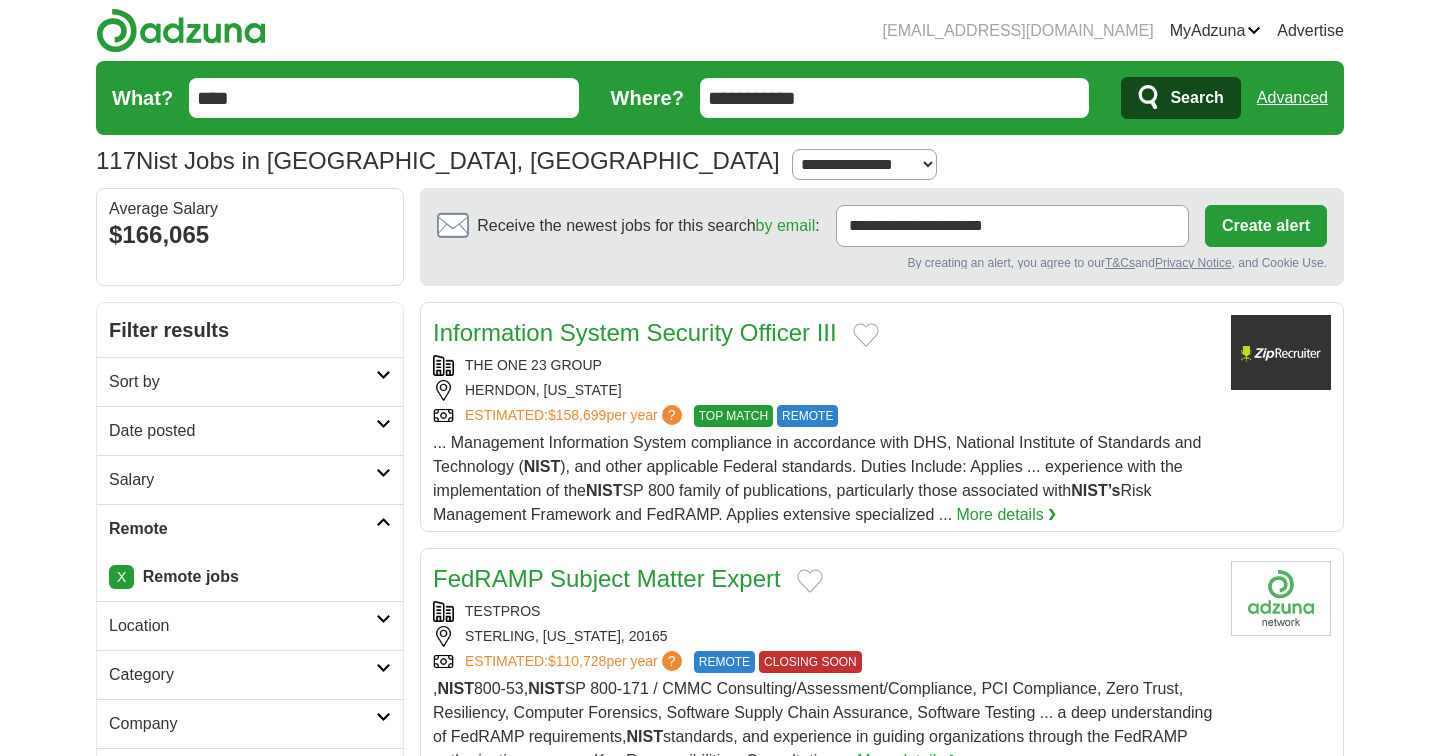 scroll, scrollTop: 0, scrollLeft: 0, axis: both 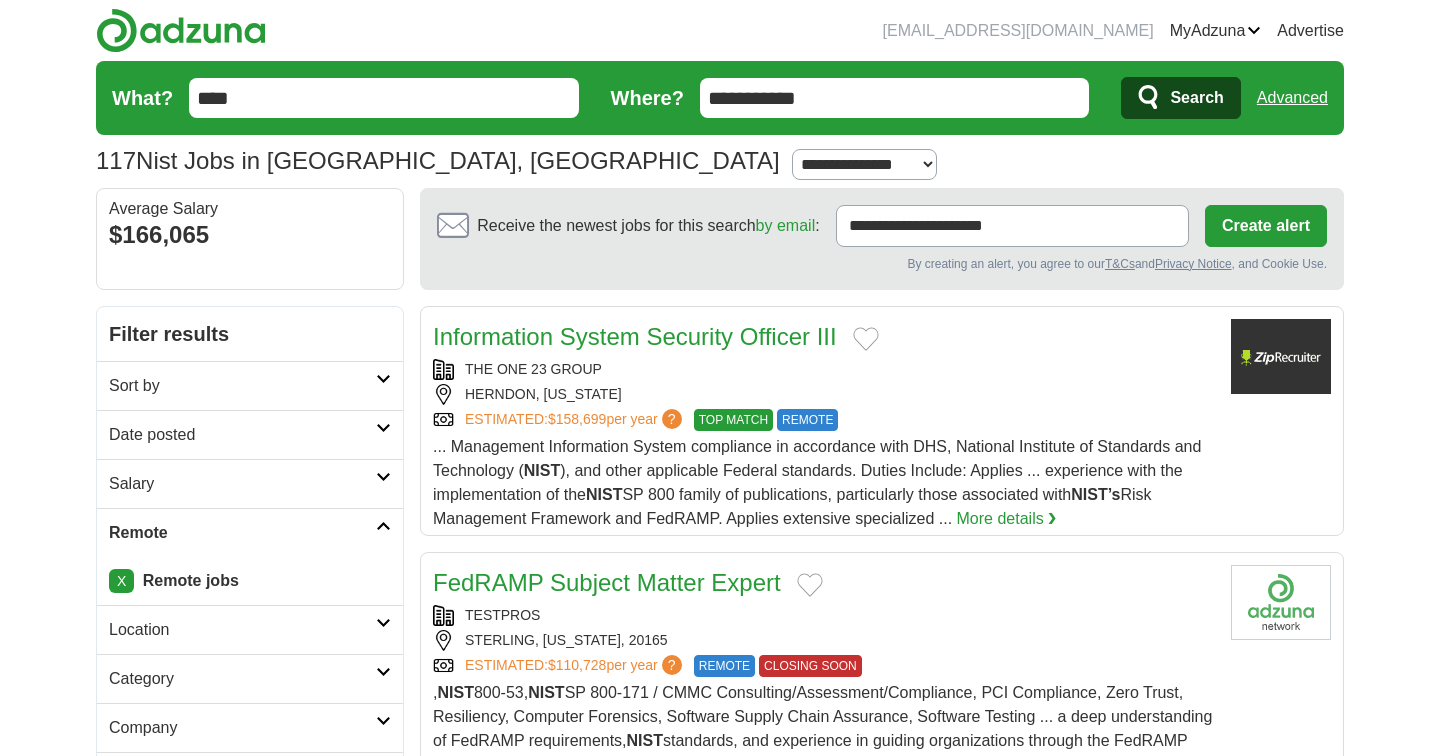 click on "Sort by" at bounding box center [242, 386] 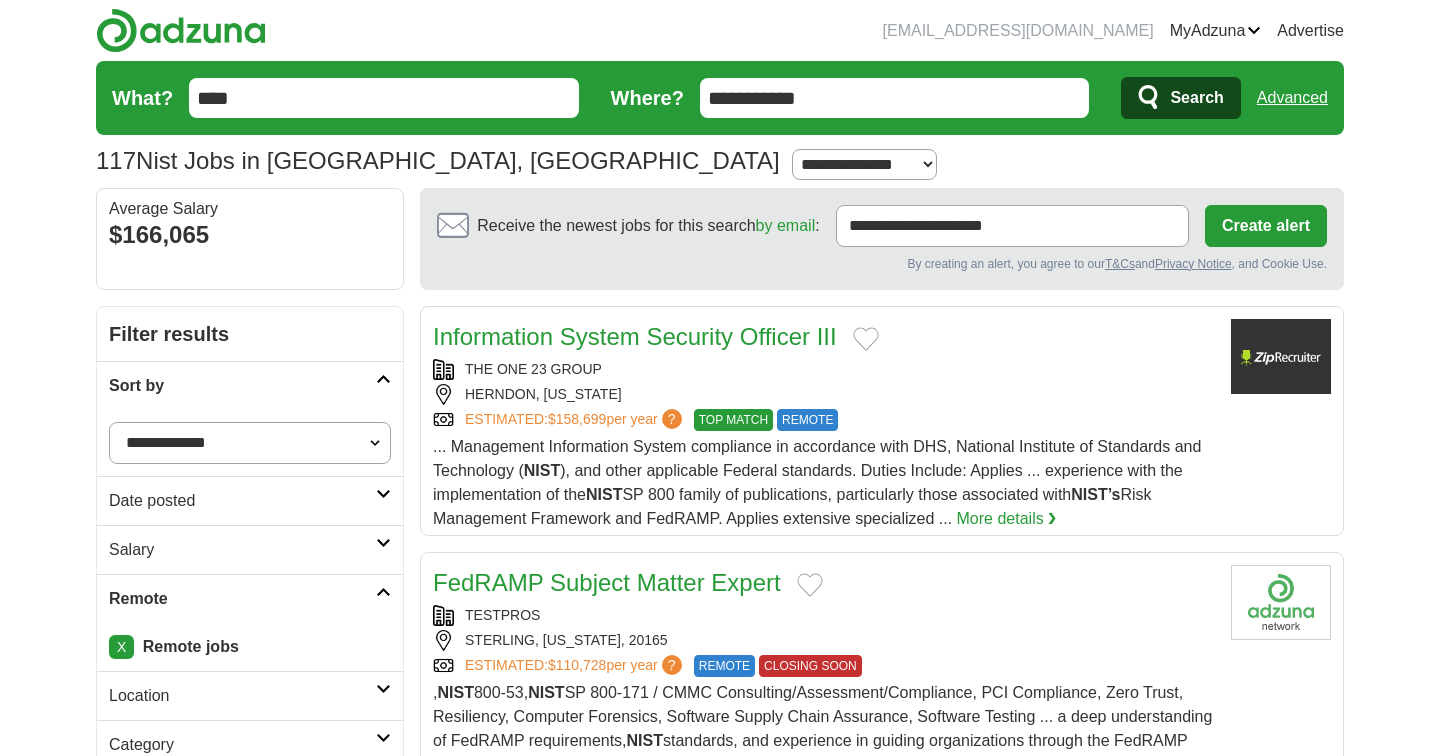 click on "**********" at bounding box center (250, 443) 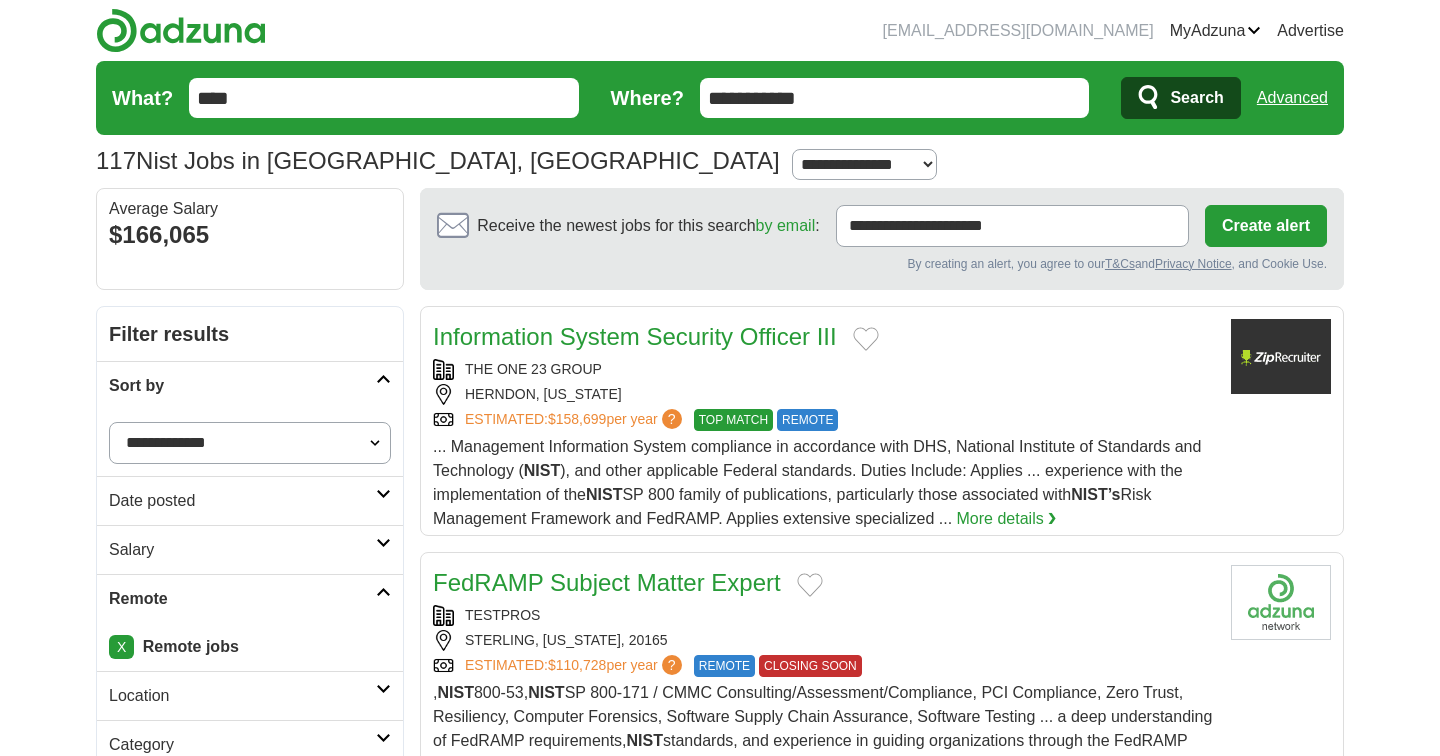 select on "**********" 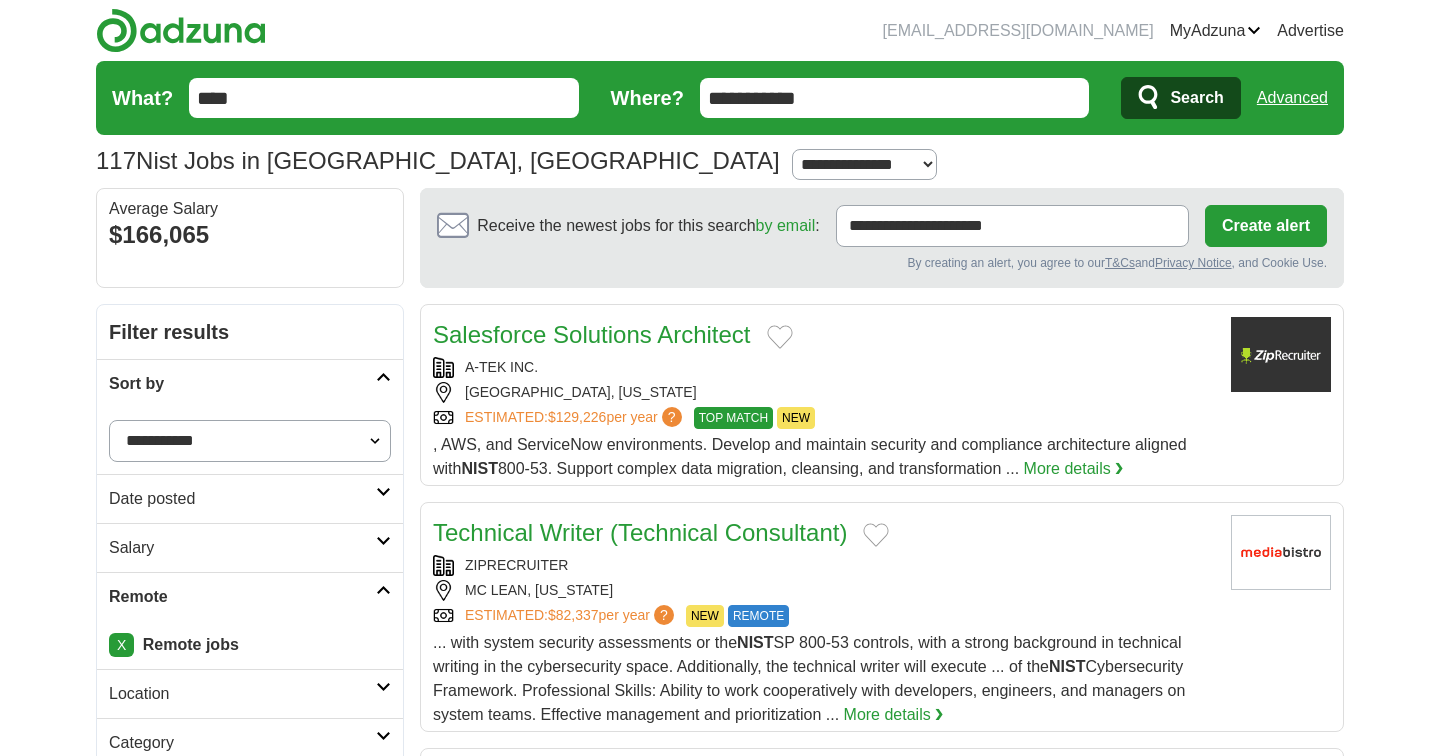 scroll, scrollTop: 0, scrollLeft: 0, axis: both 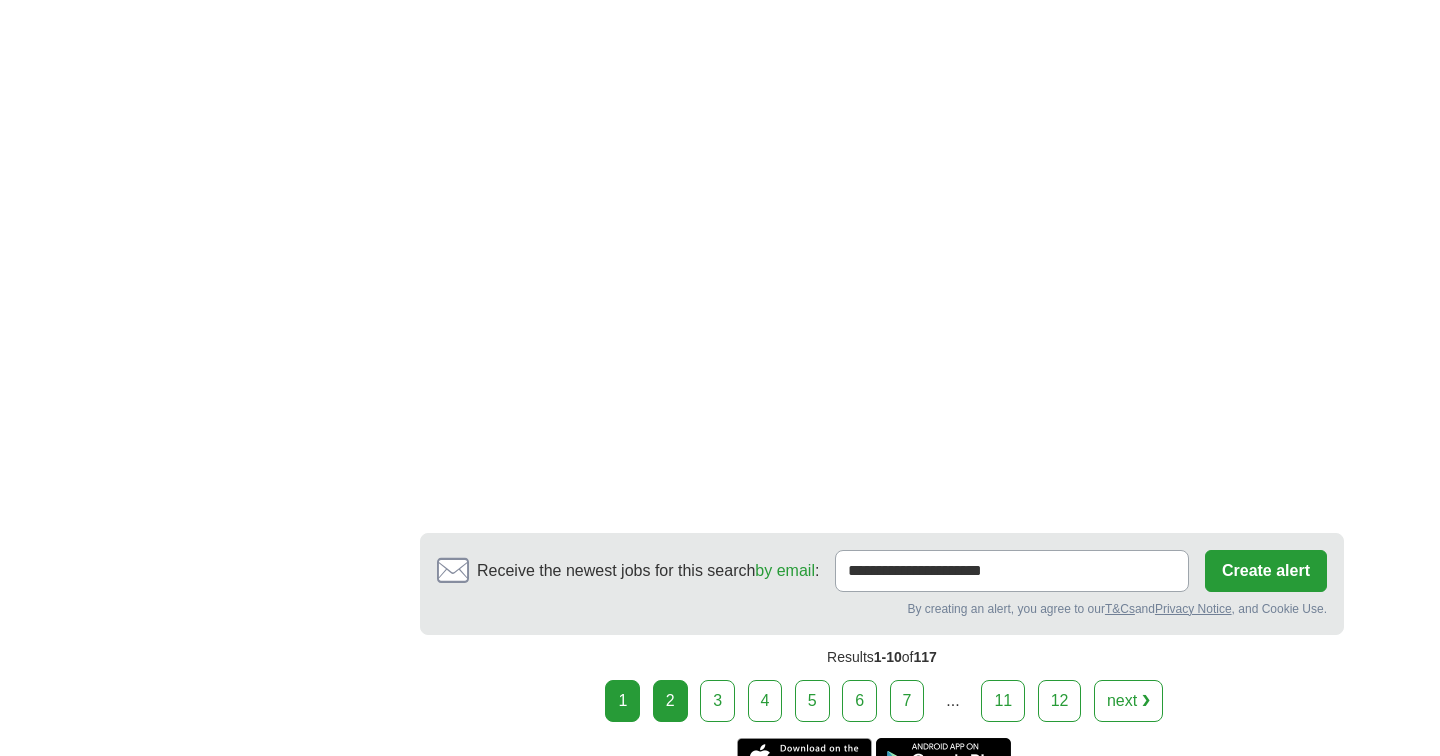 click on "2" at bounding box center [670, 701] 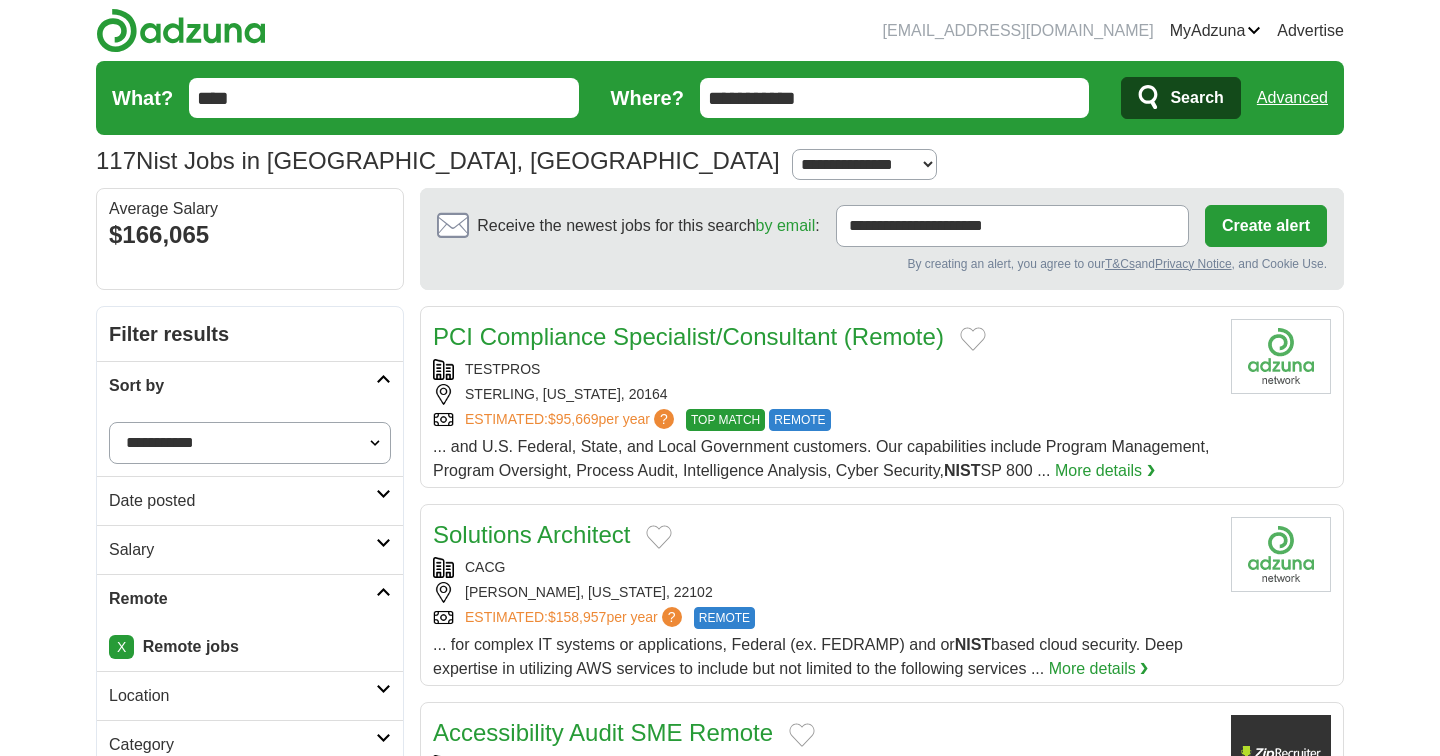 scroll, scrollTop: 0, scrollLeft: 0, axis: both 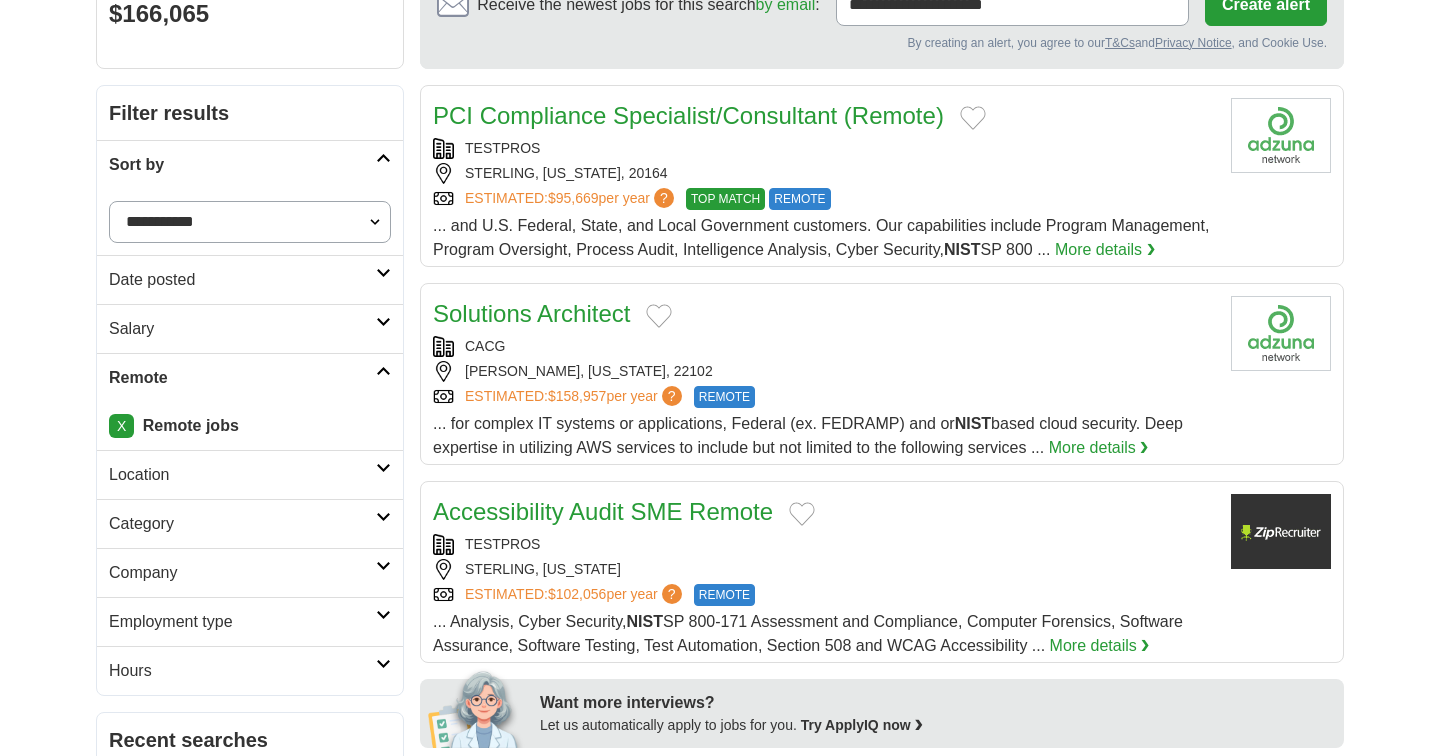 click on "Salary" at bounding box center [250, 328] 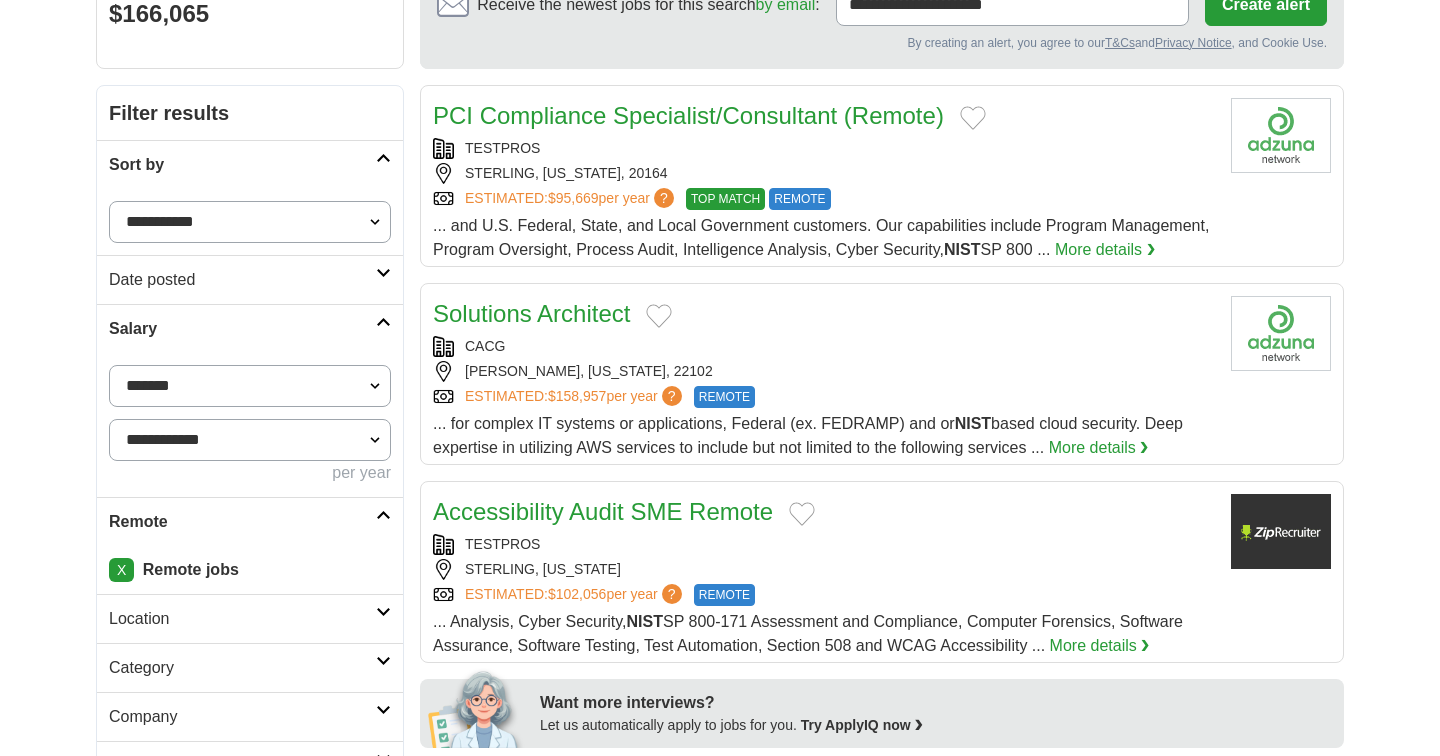 click on "**********" at bounding box center (250, 386) 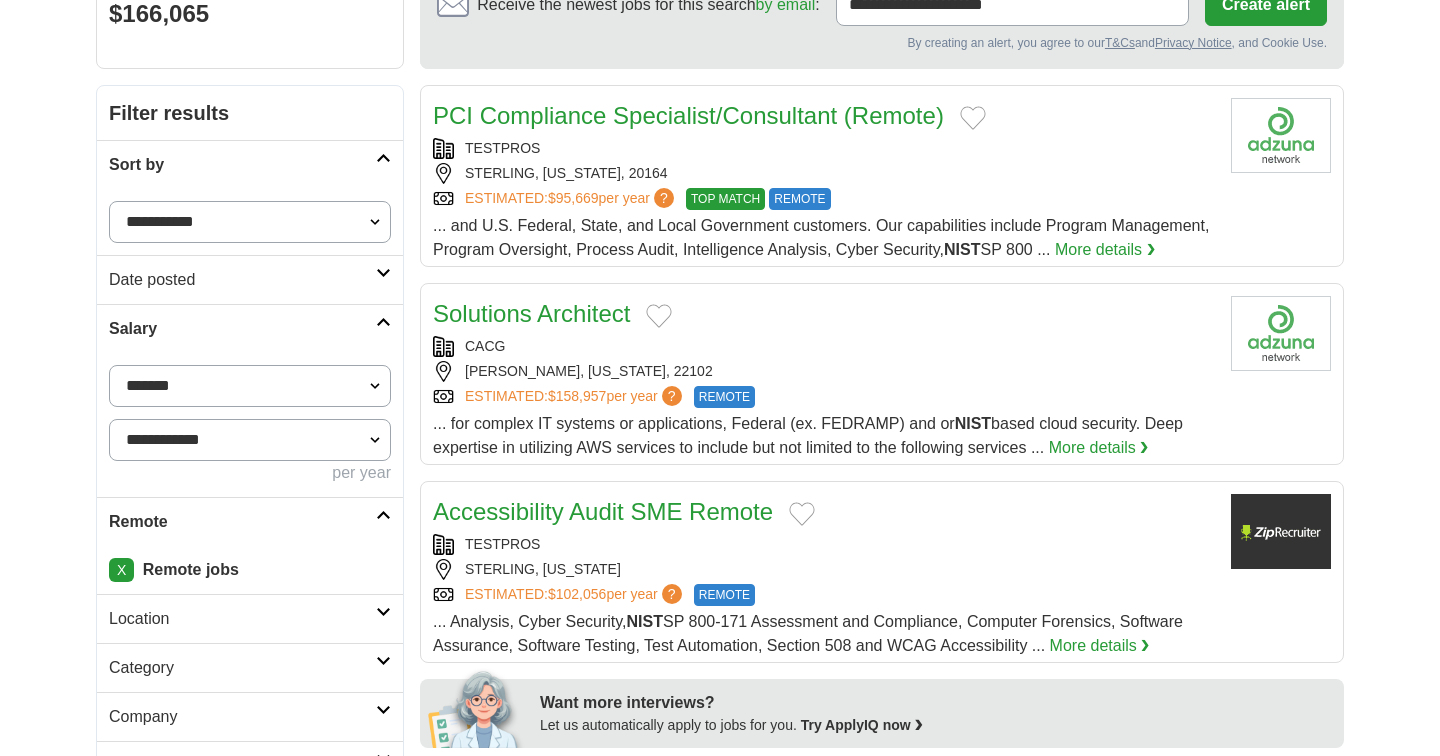 select on "******" 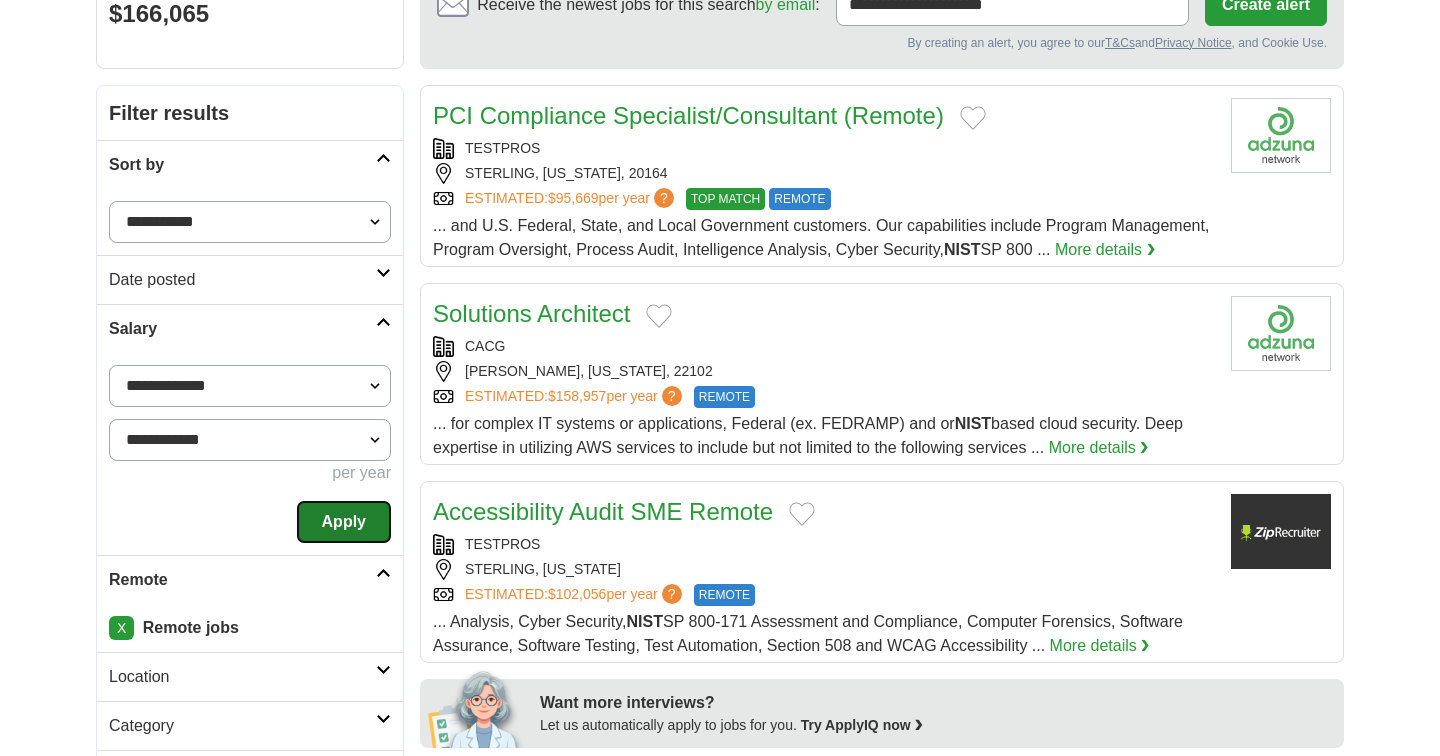 click on "Apply" at bounding box center (344, 522) 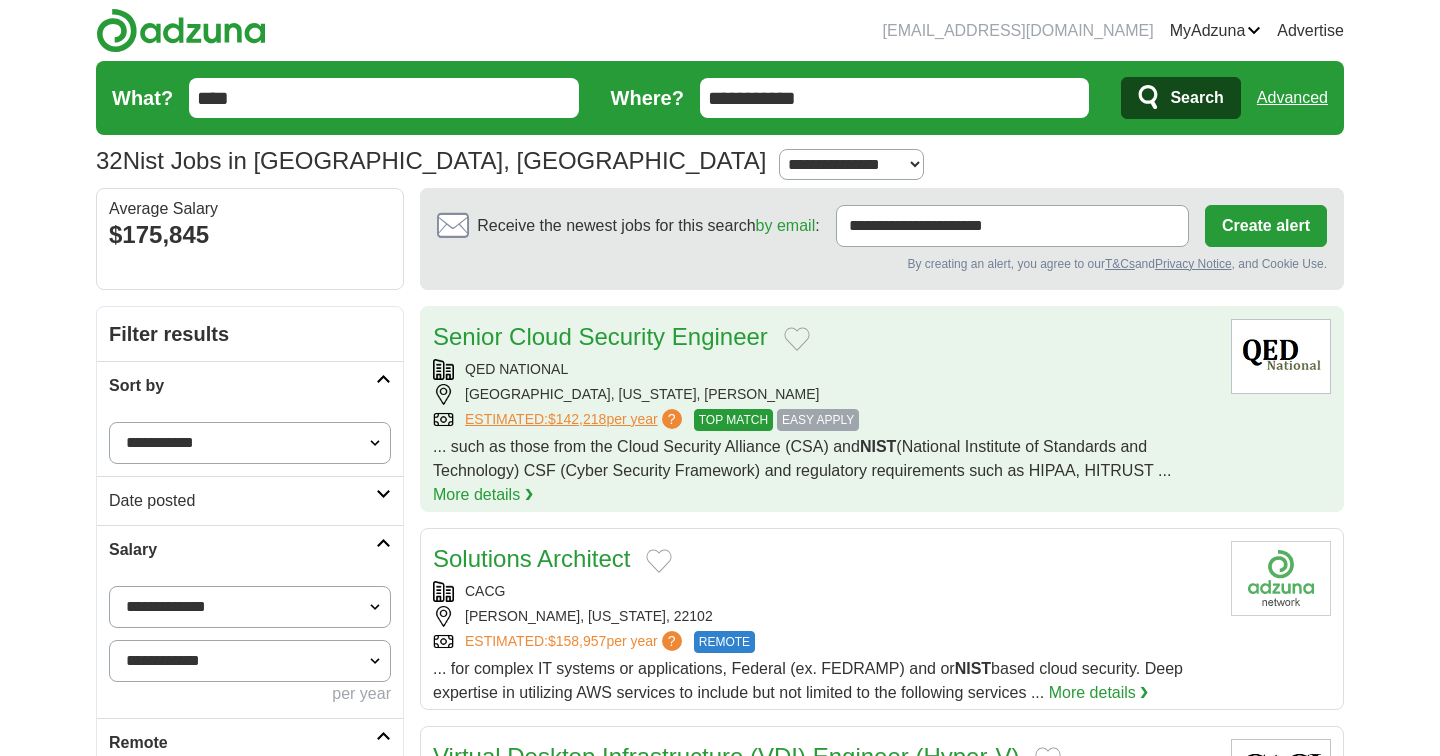 scroll, scrollTop: 0, scrollLeft: 0, axis: both 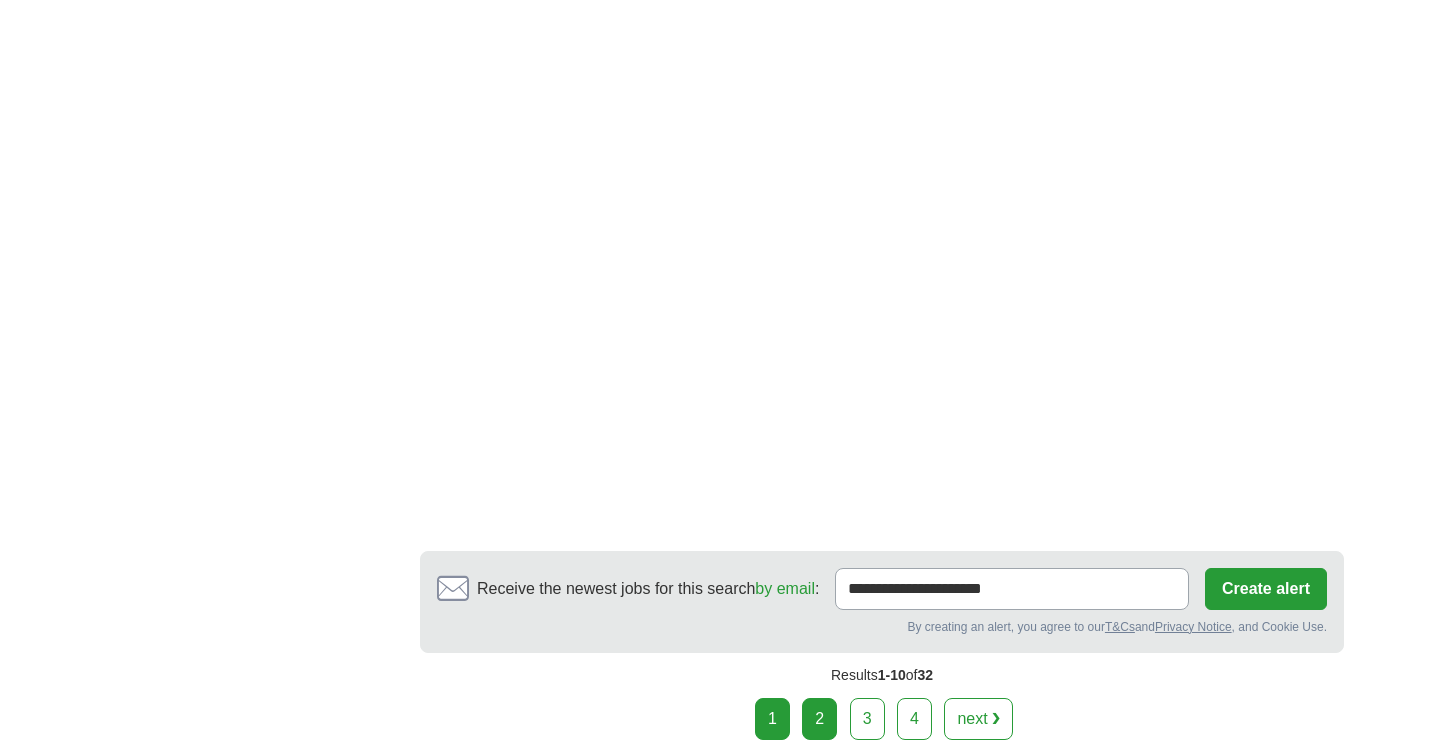 click on "2" at bounding box center [819, 719] 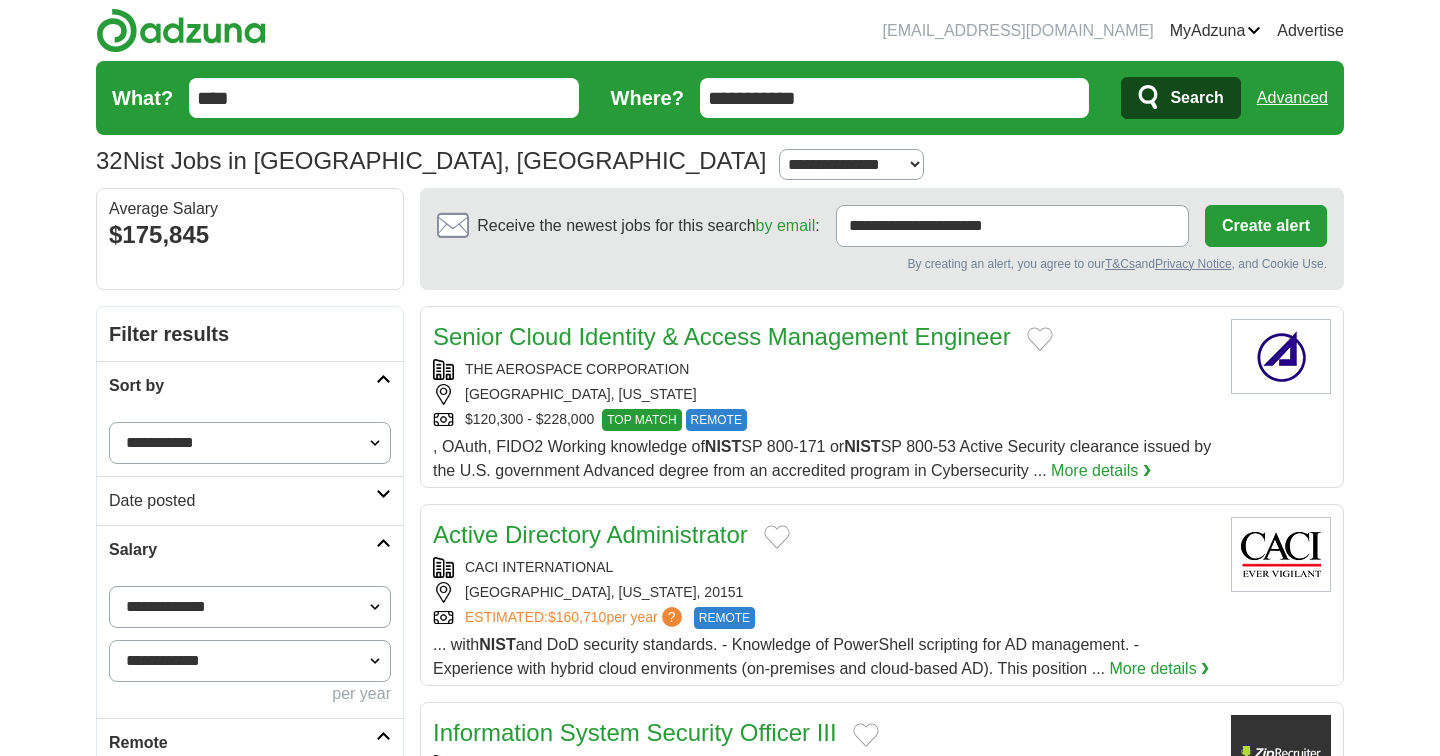 scroll, scrollTop: 0, scrollLeft: 0, axis: both 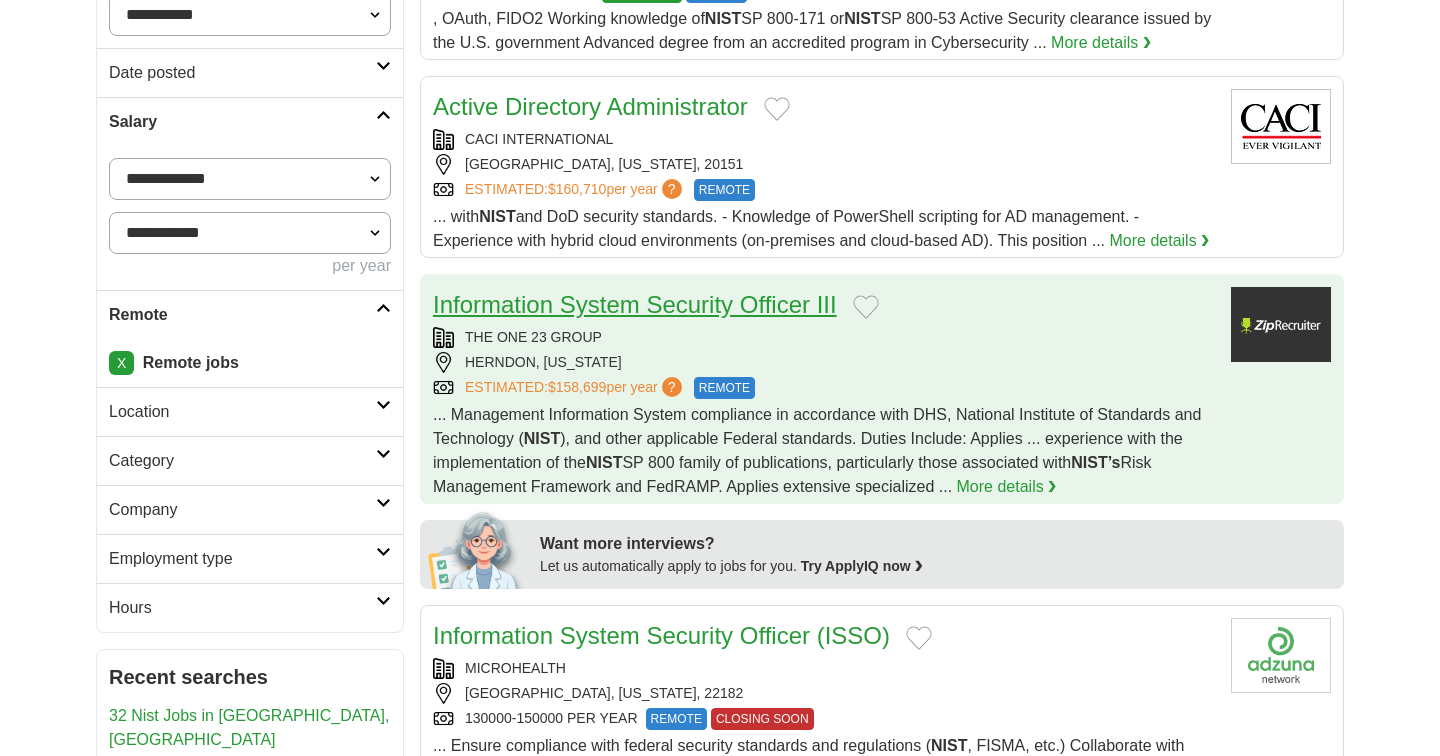 click on "Information System Security Officer III" at bounding box center [635, 304] 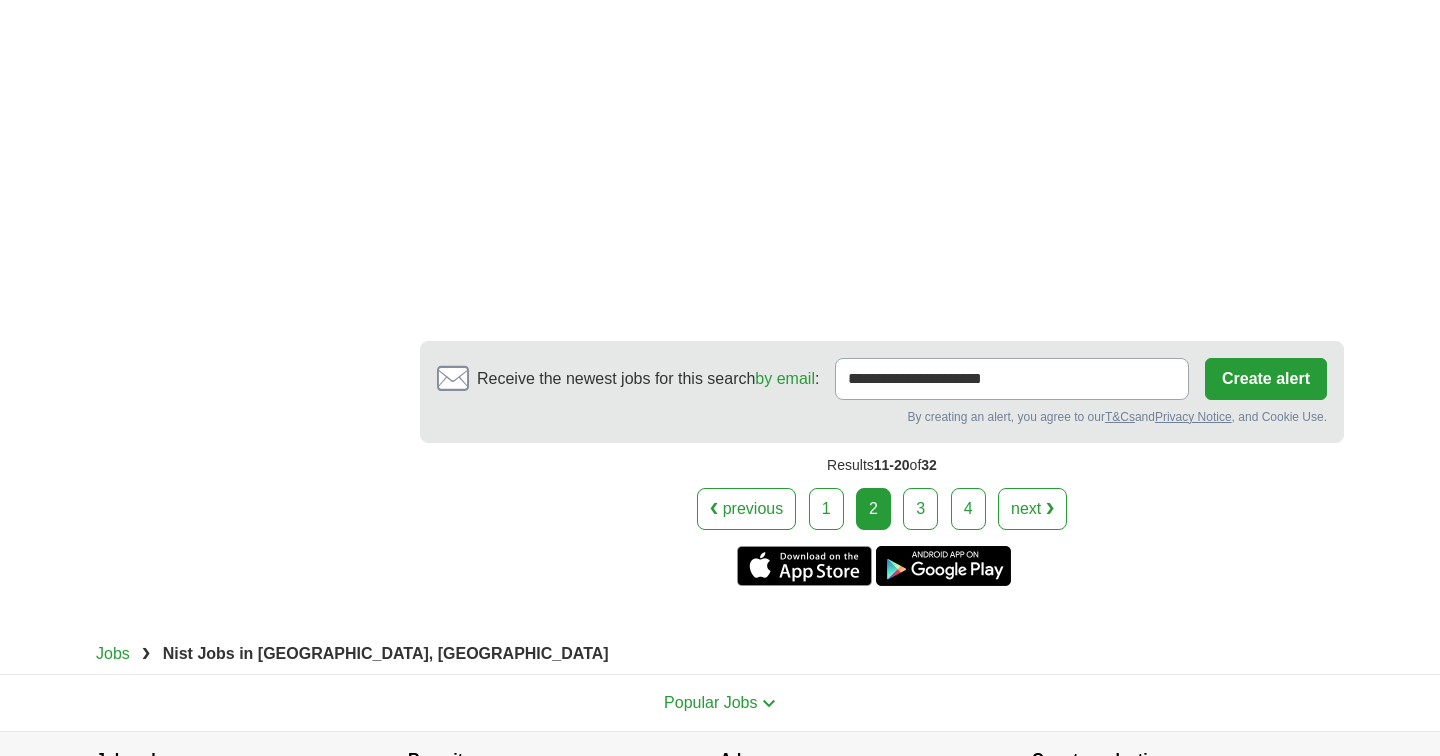 scroll, scrollTop: 3668, scrollLeft: 0, axis: vertical 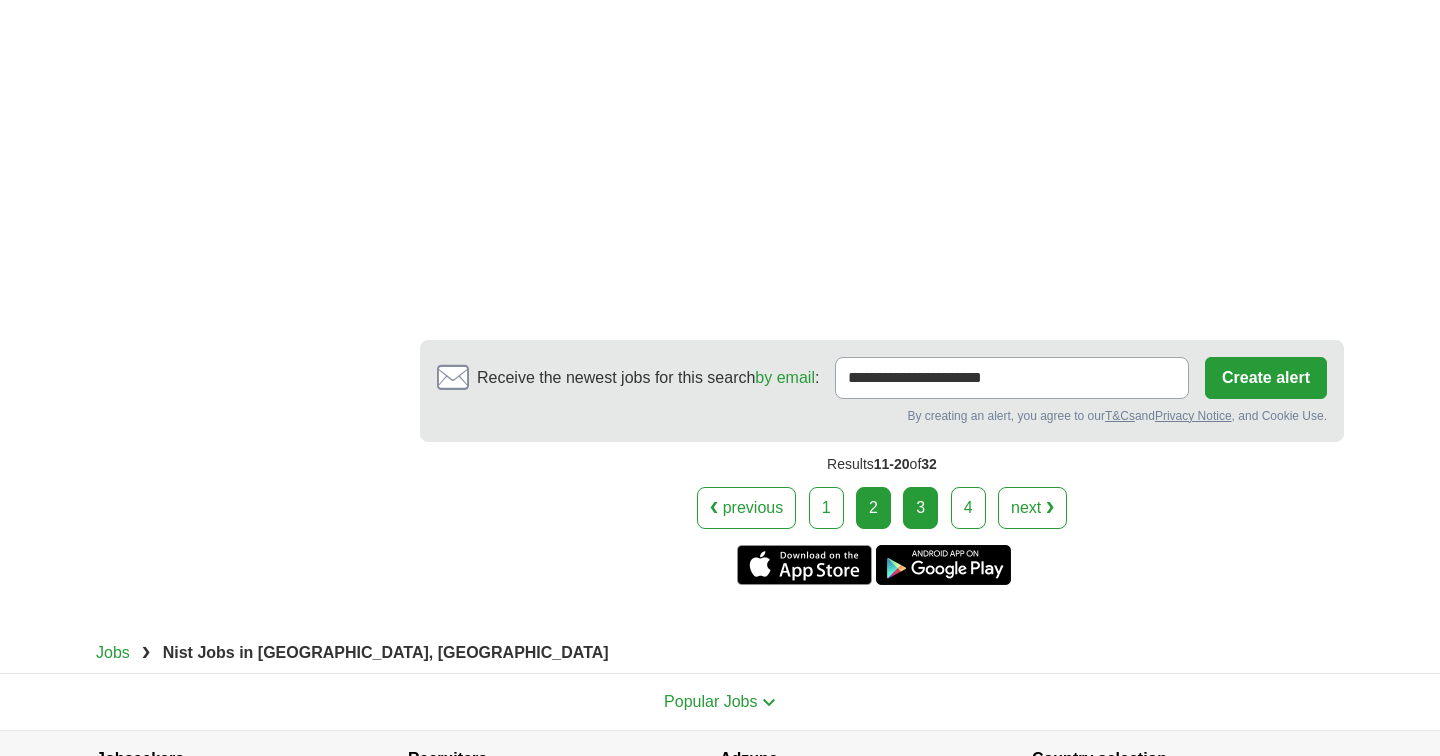 click on "3" at bounding box center (920, 508) 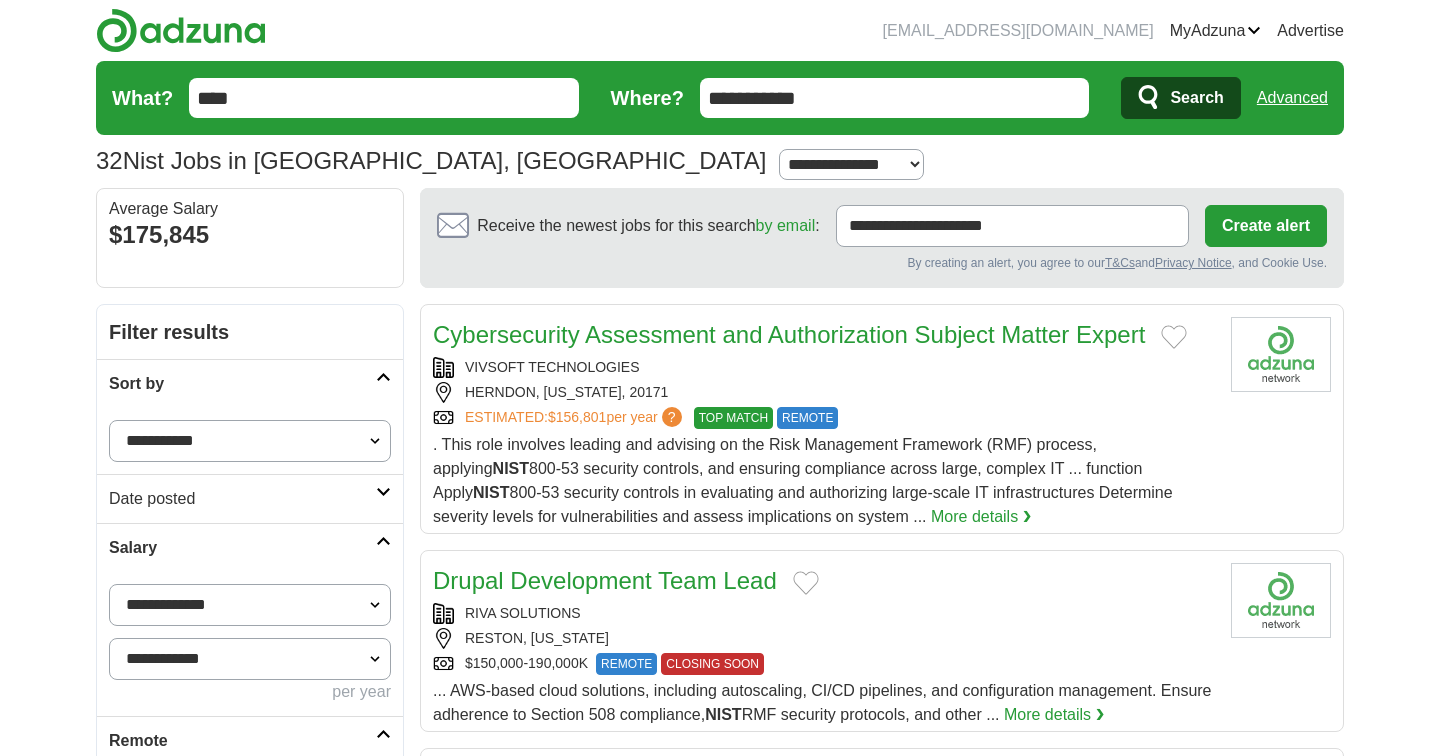 scroll, scrollTop: 0, scrollLeft: 0, axis: both 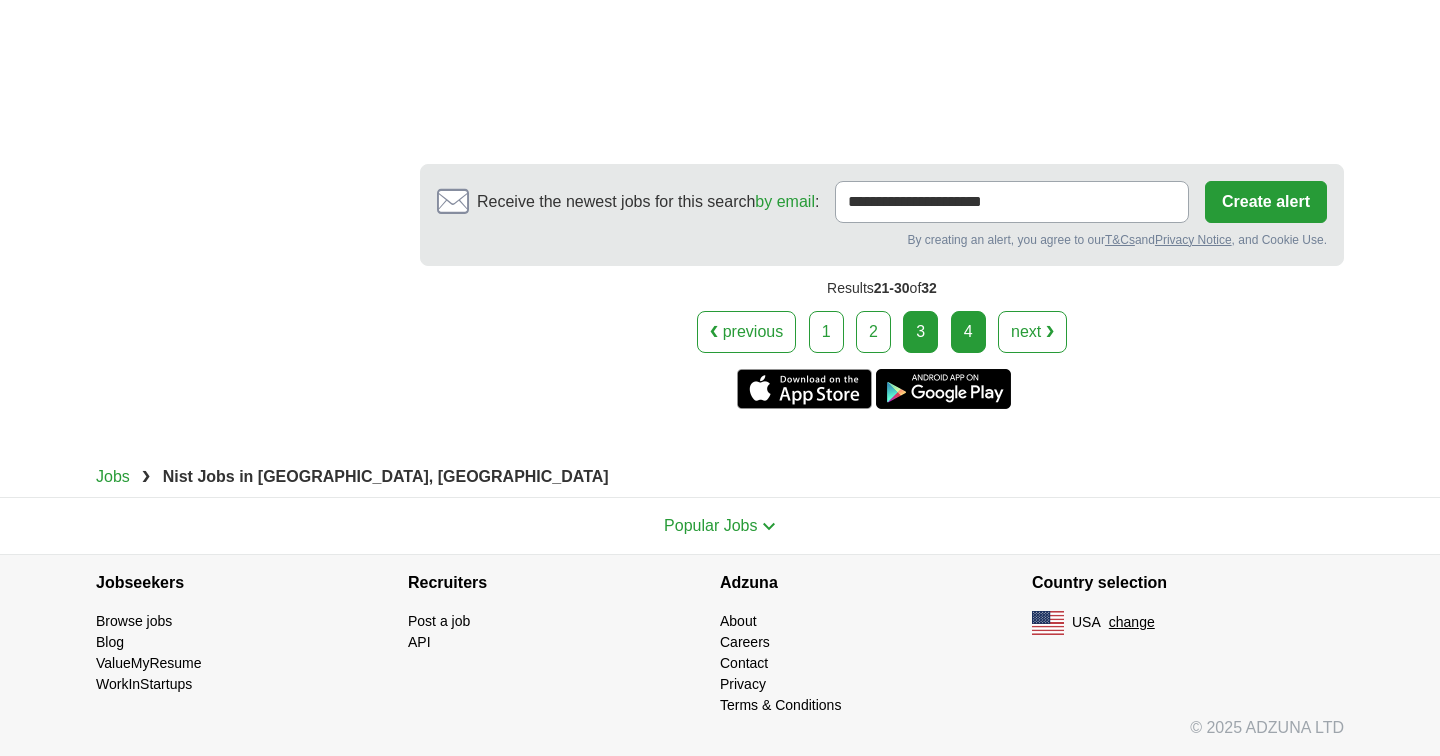 click on "4" at bounding box center [968, 332] 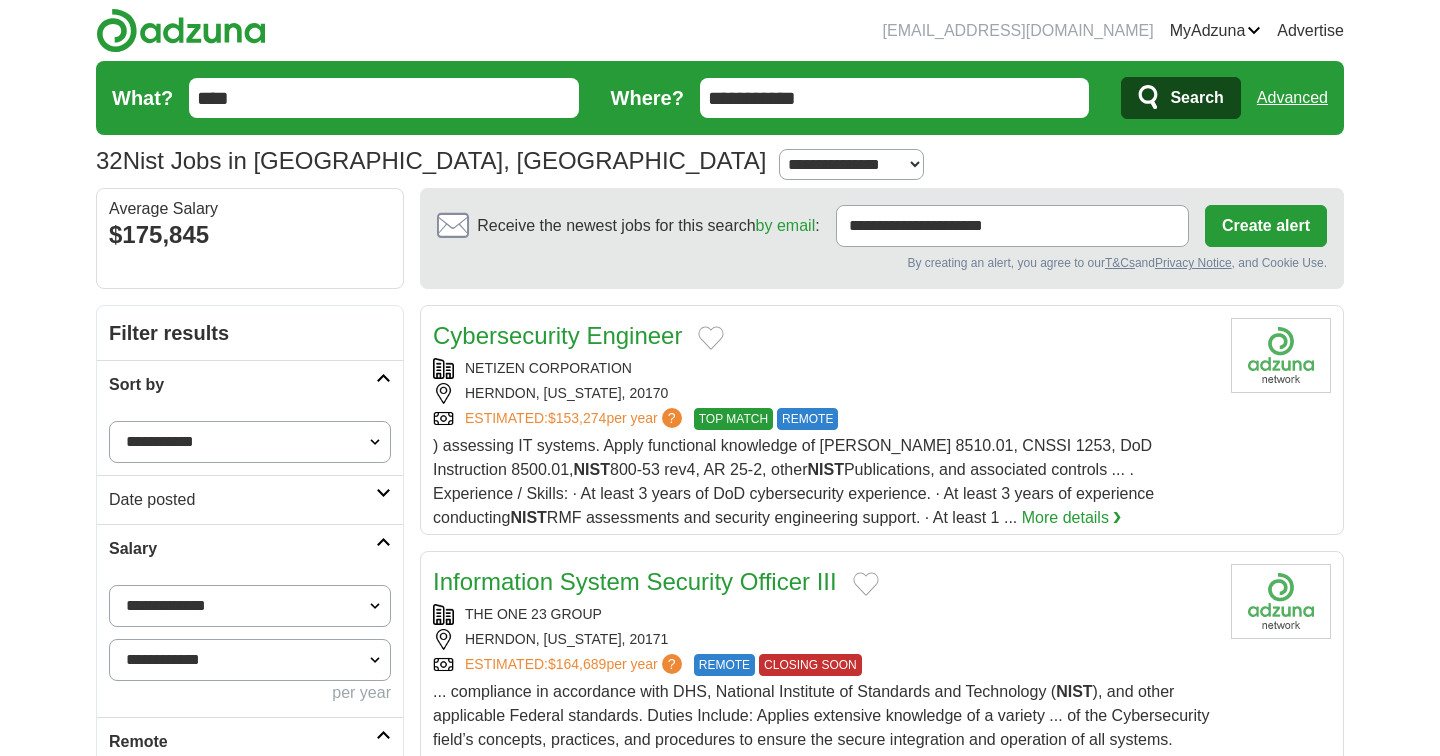scroll, scrollTop: 0, scrollLeft: 0, axis: both 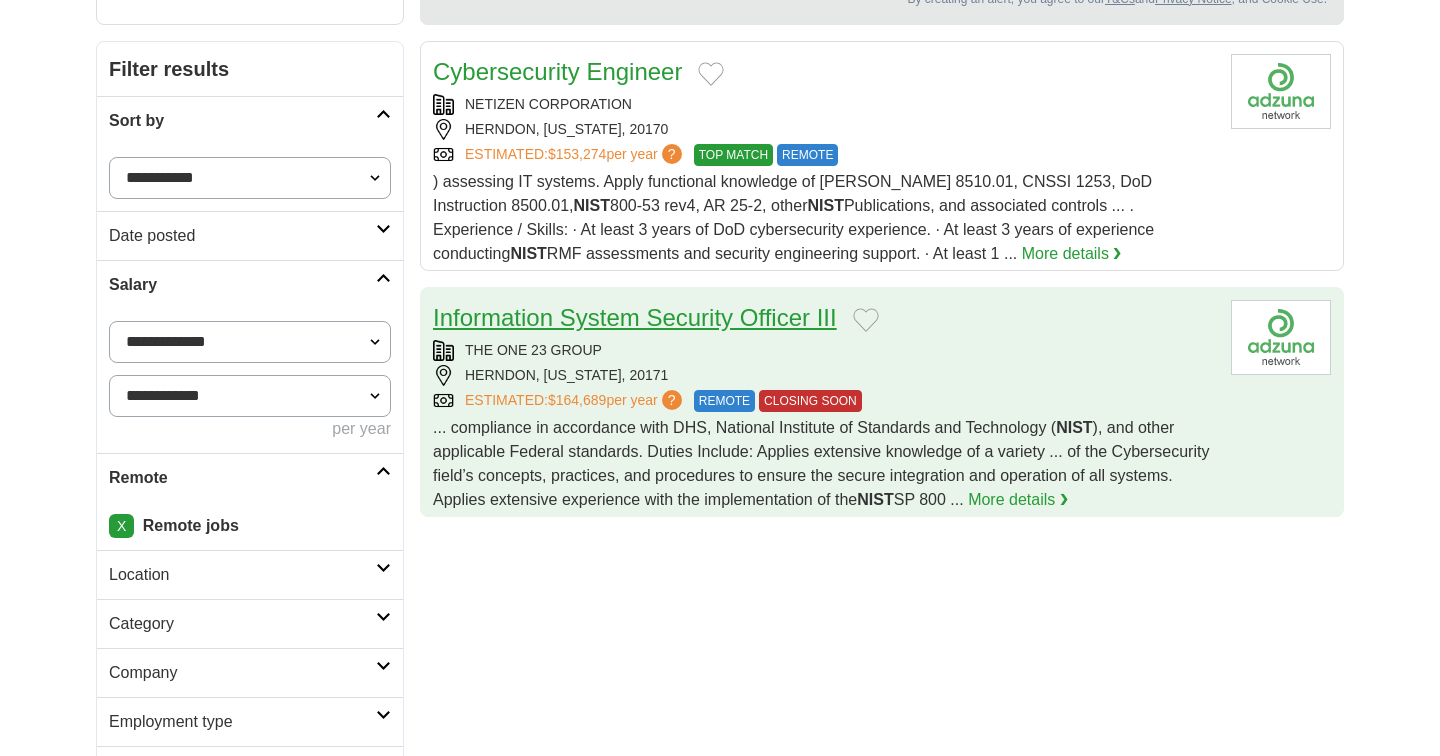 click on "Information System Security Officer III" at bounding box center [635, 317] 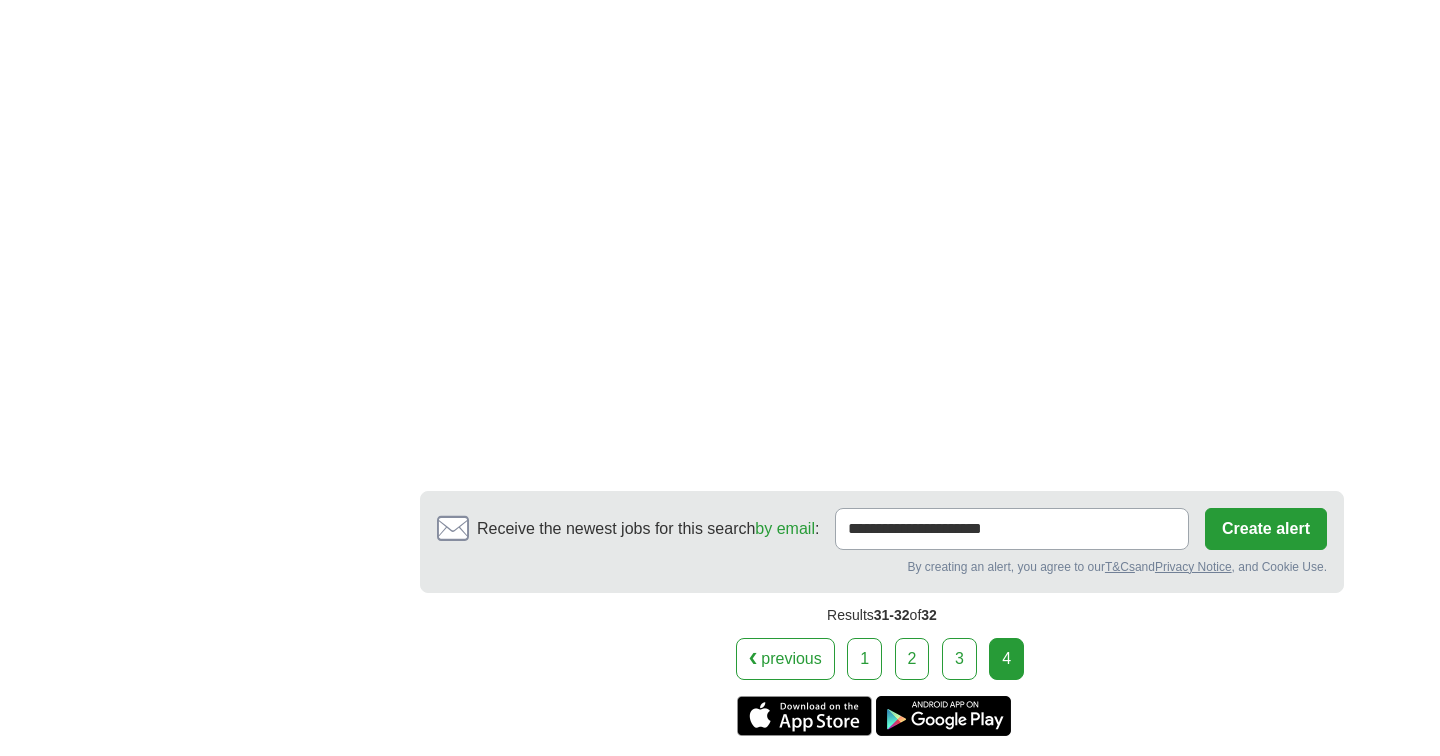 scroll, scrollTop: 1211, scrollLeft: 0, axis: vertical 